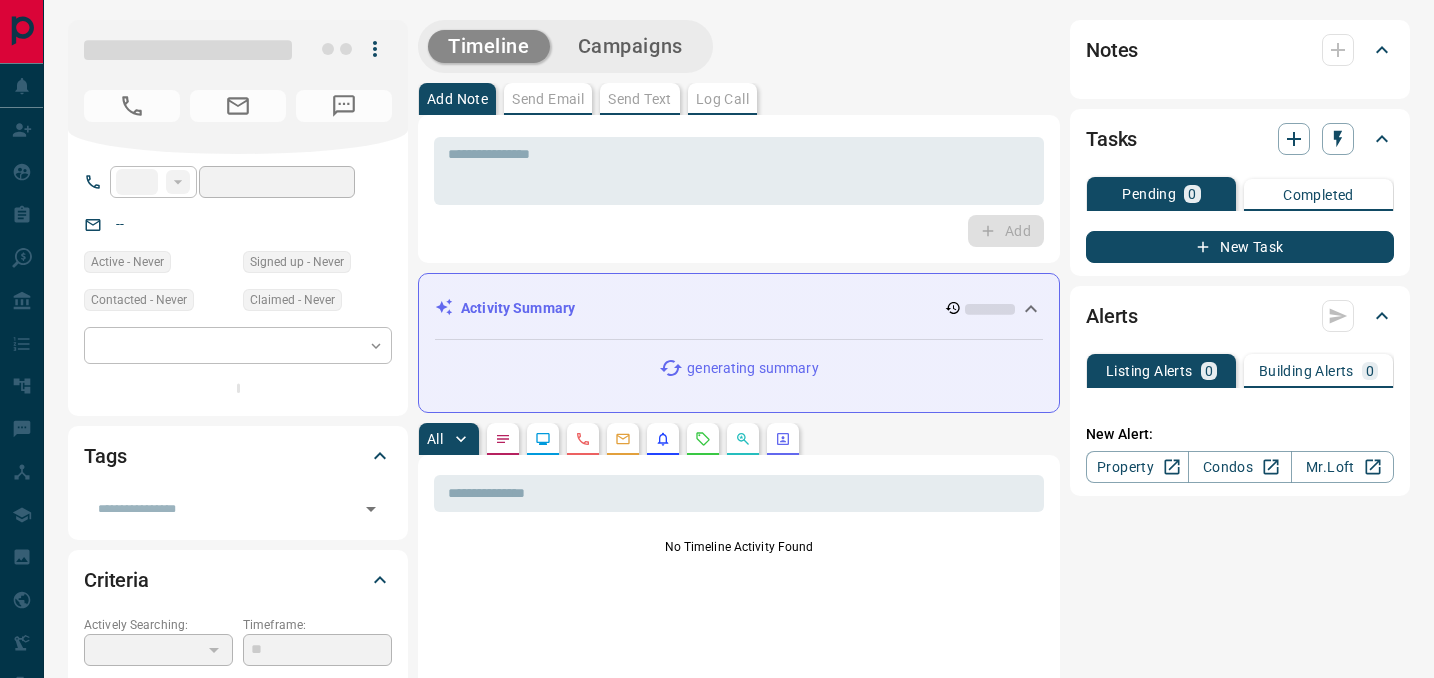 scroll, scrollTop: 0, scrollLeft: 0, axis: both 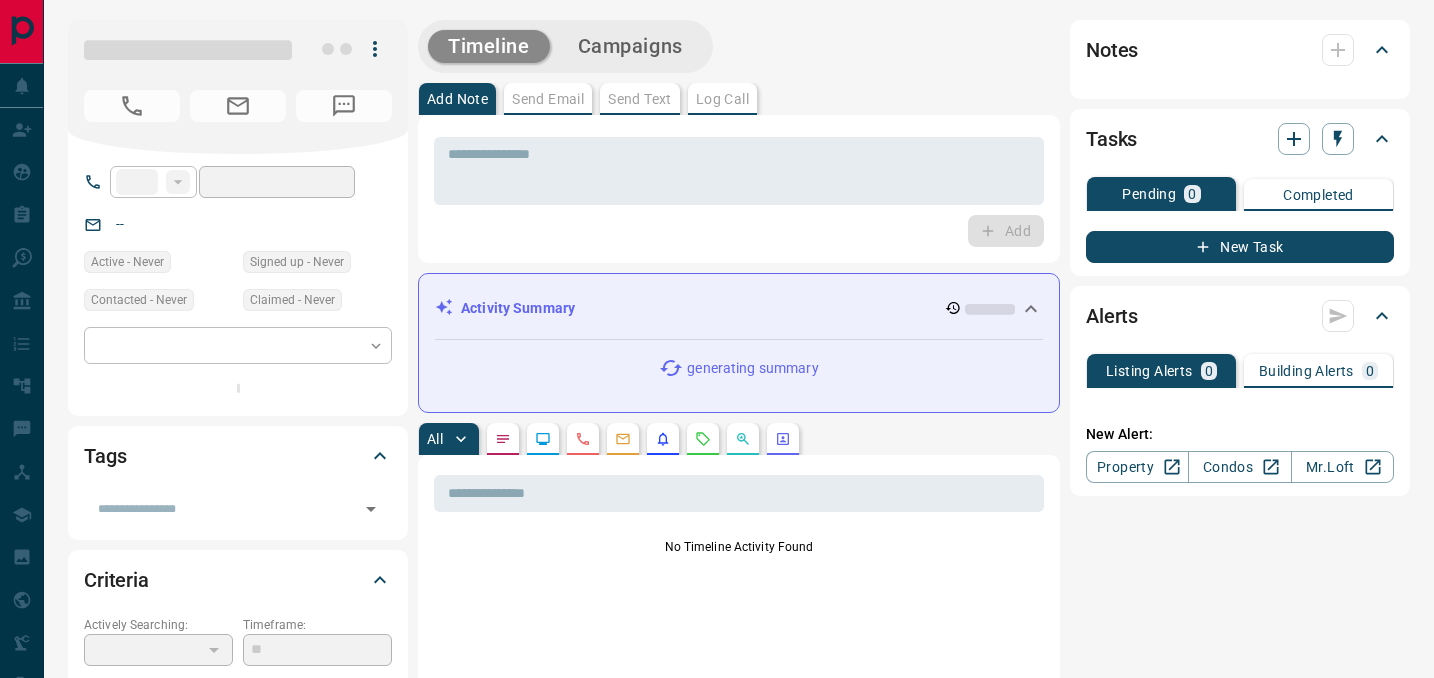 type on "**" 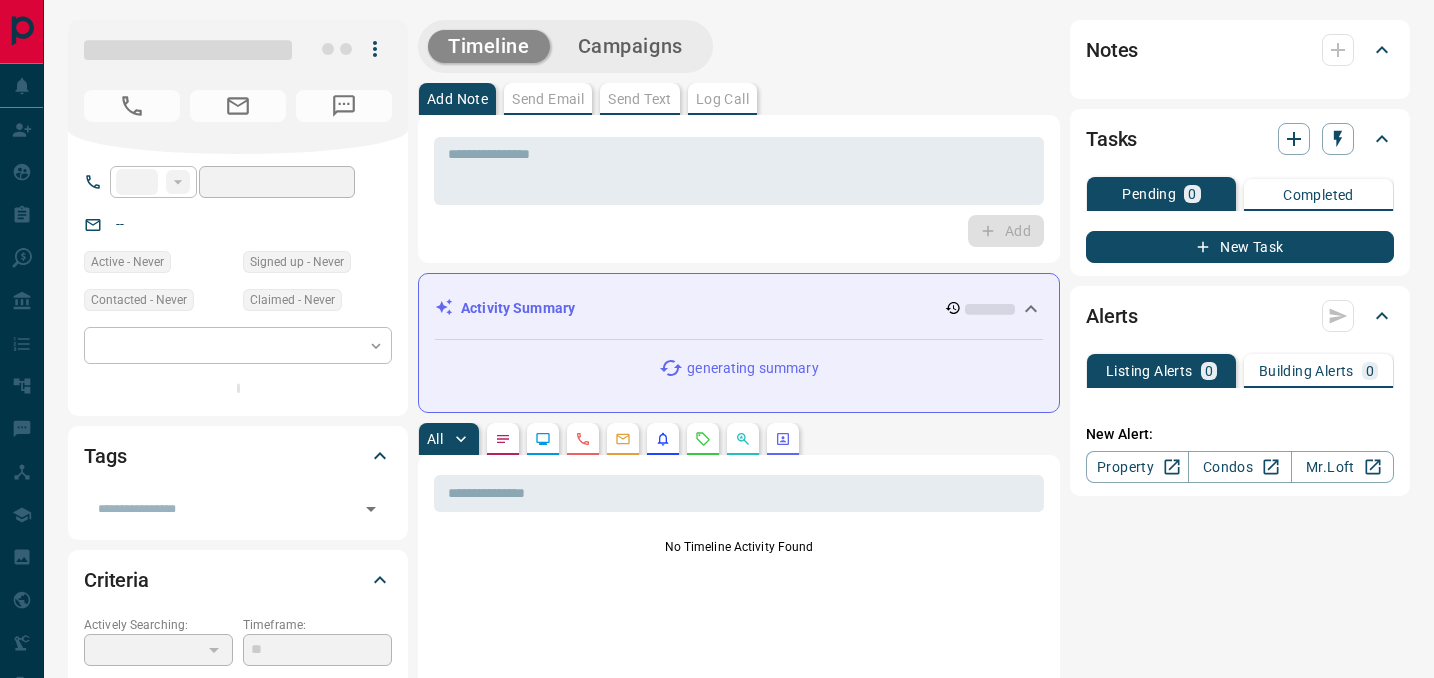 type on "**********" 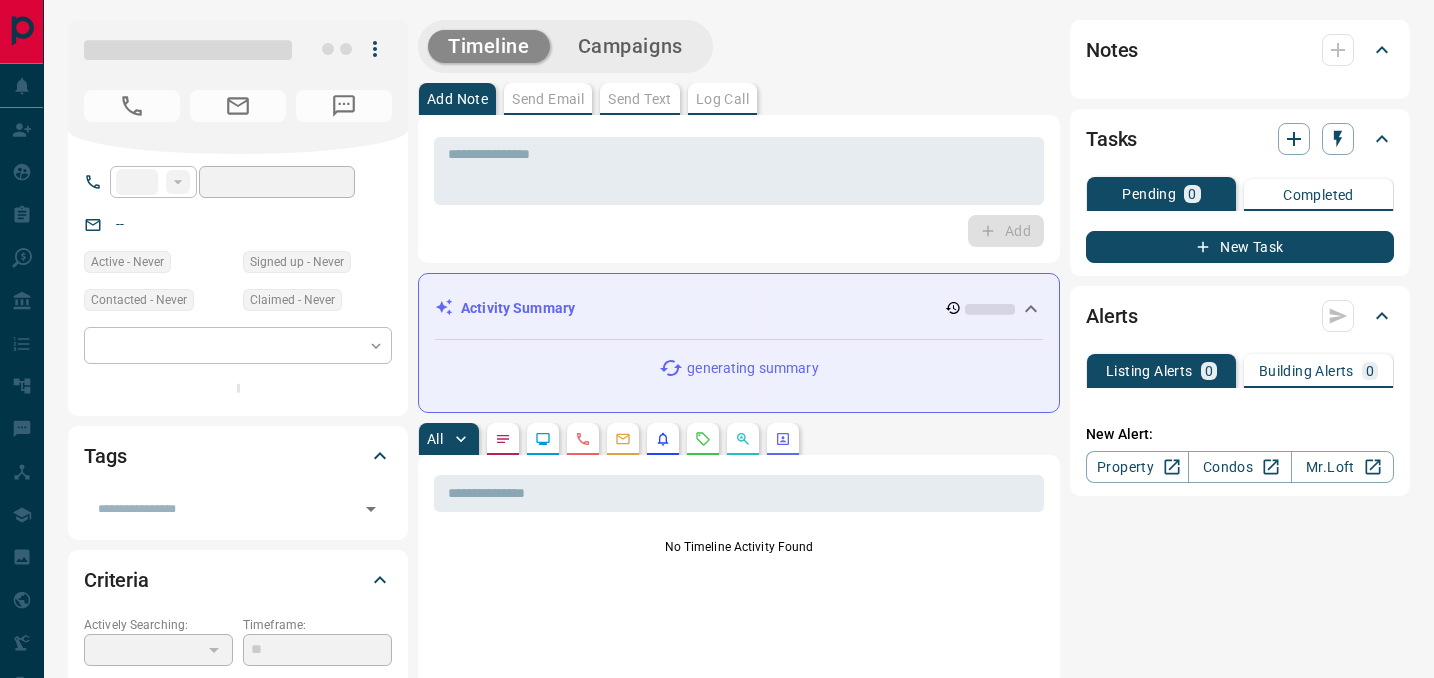 type on "*" 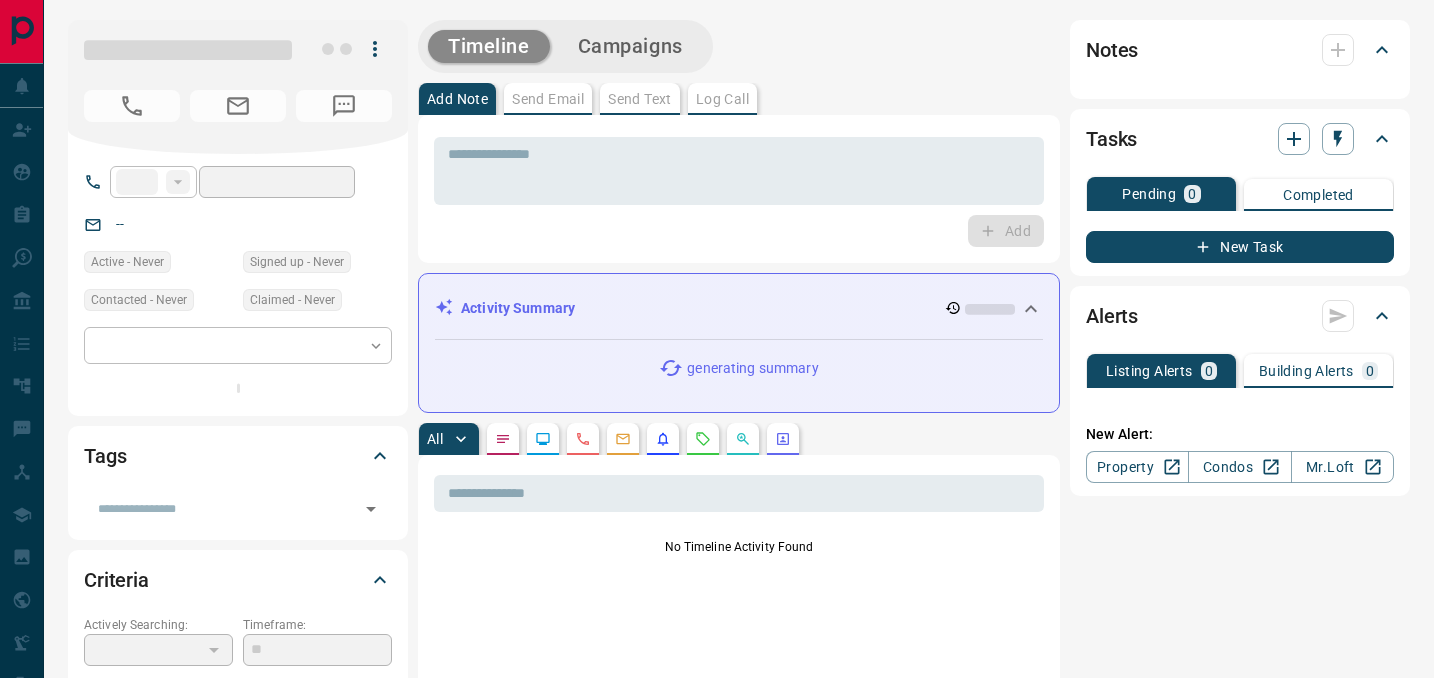 type on "*******" 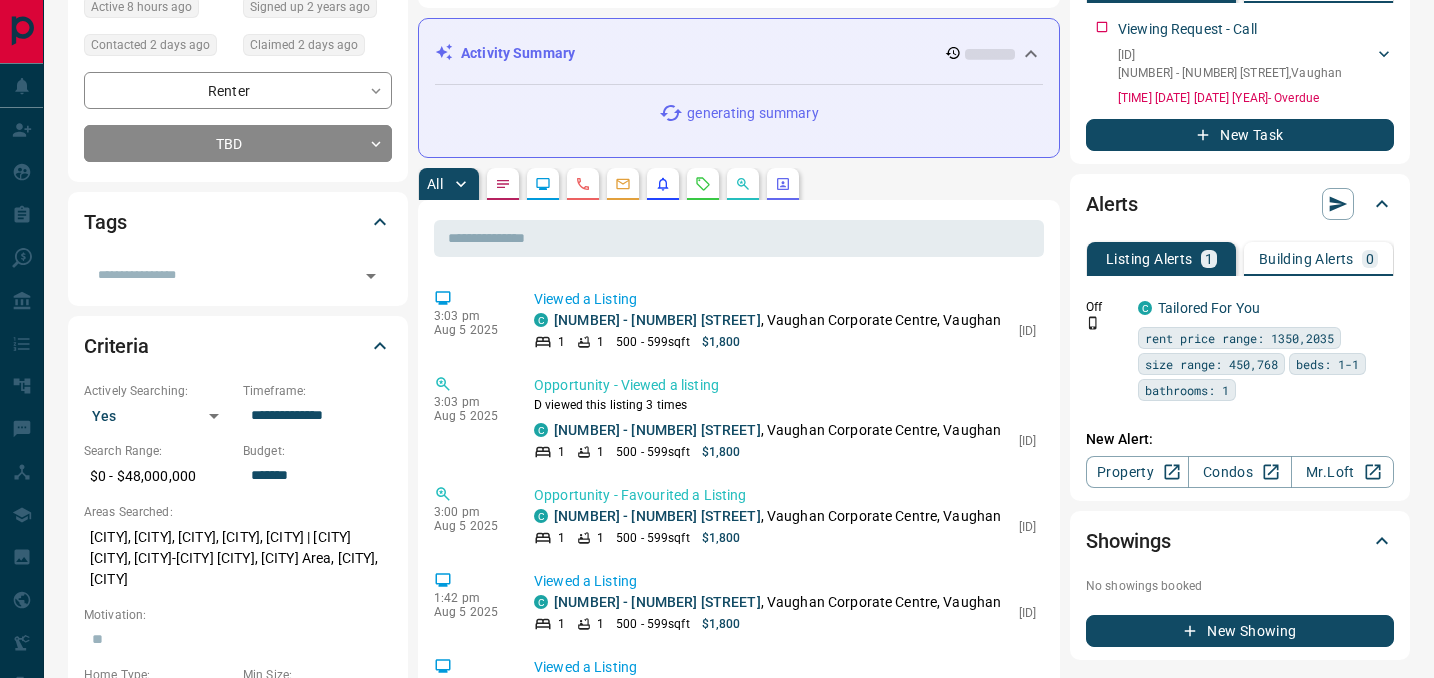 scroll, scrollTop: 253, scrollLeft: 0, axis: vertical 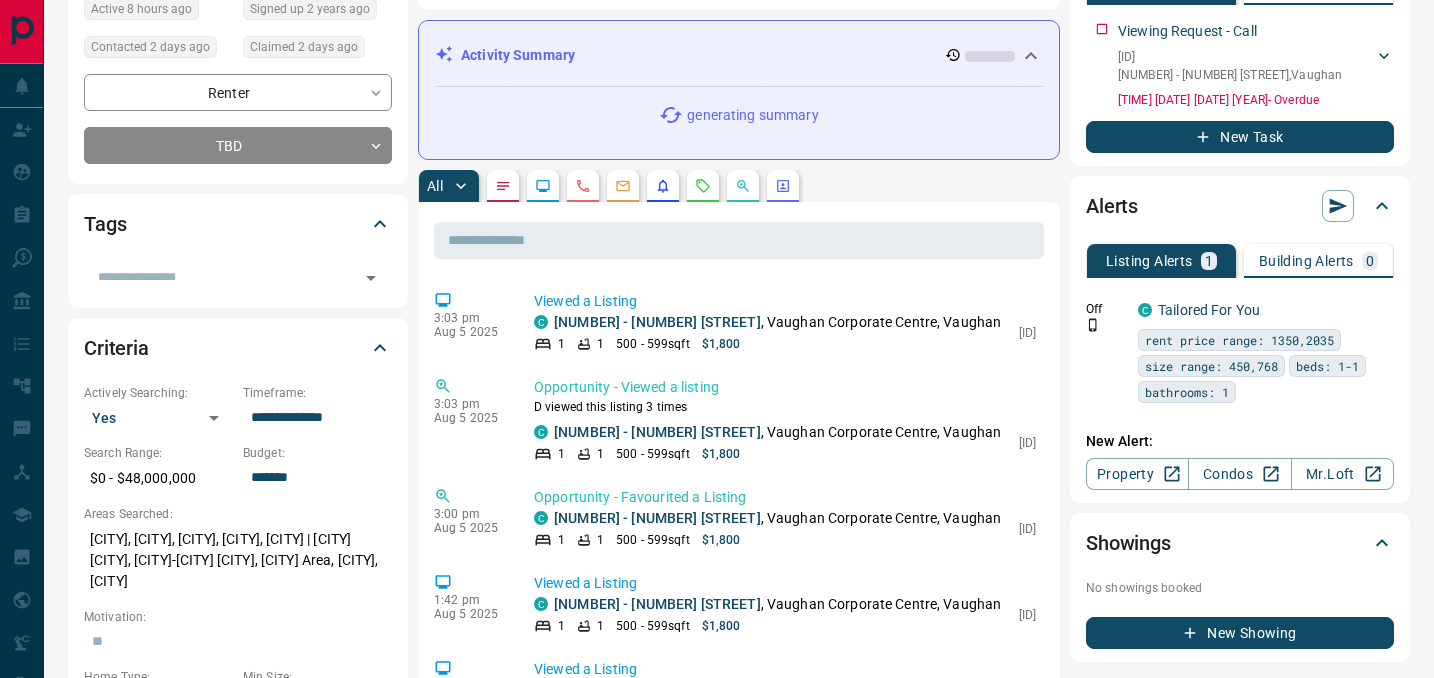 click 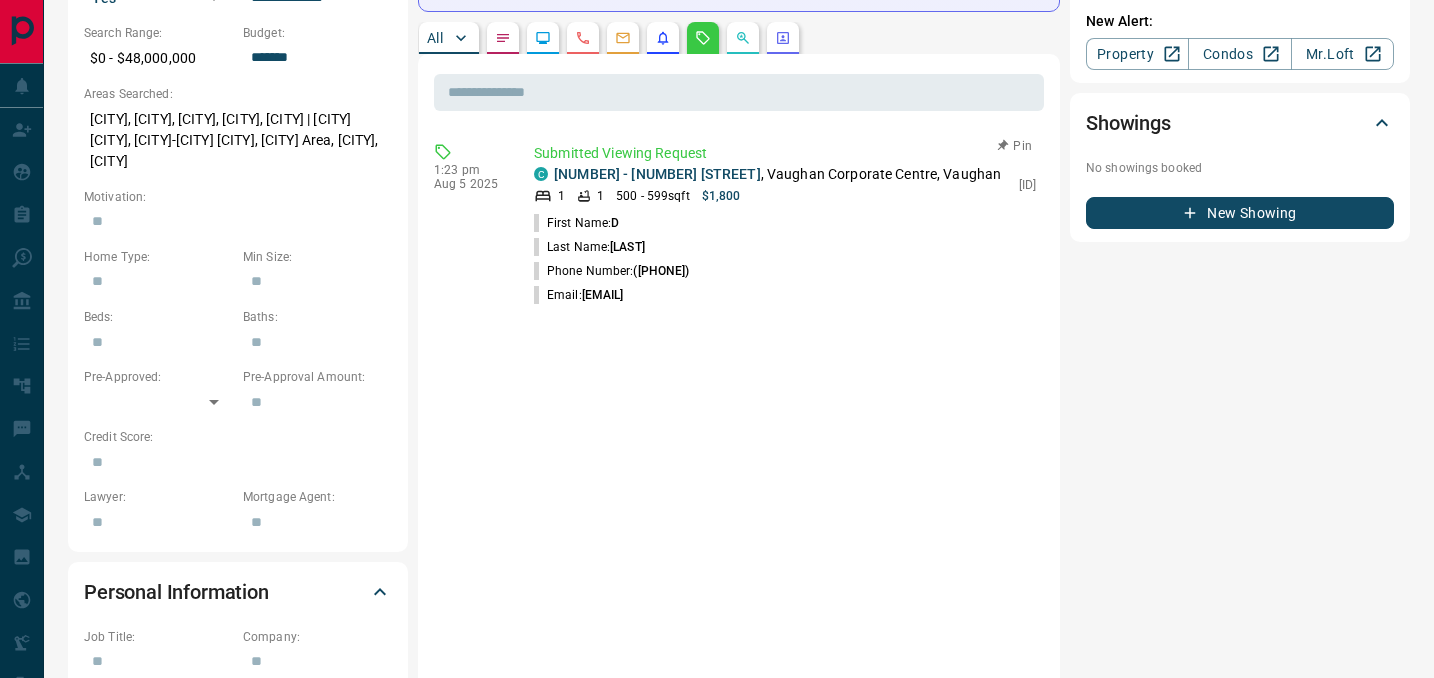 scroll, scrollTop: 672, scrollLeft: 0, axis: vertical 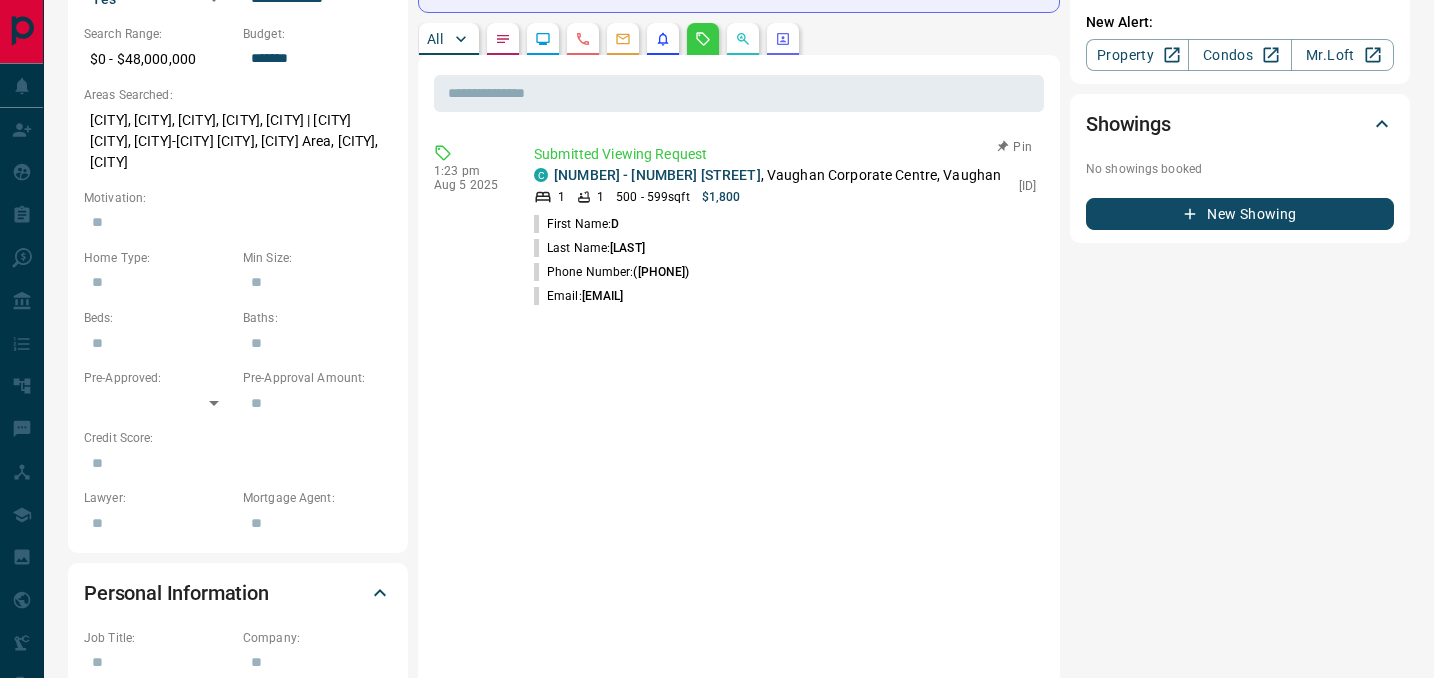 drag, startPoint x: 722, startPoint y: 311, endPoint x: 637, endPoint y: 307, distance: 85.09406 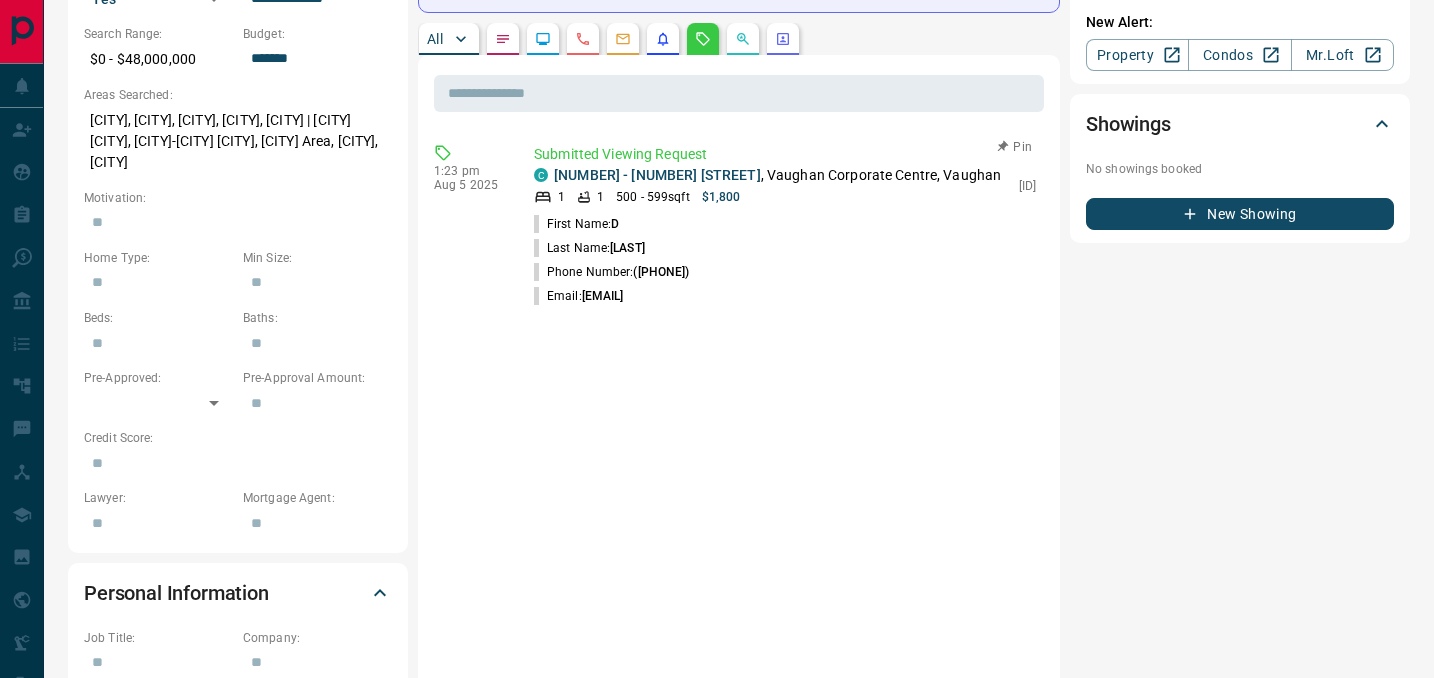 click on "Phone Number:  ([PHONE])" at bounding box center [785, 272] 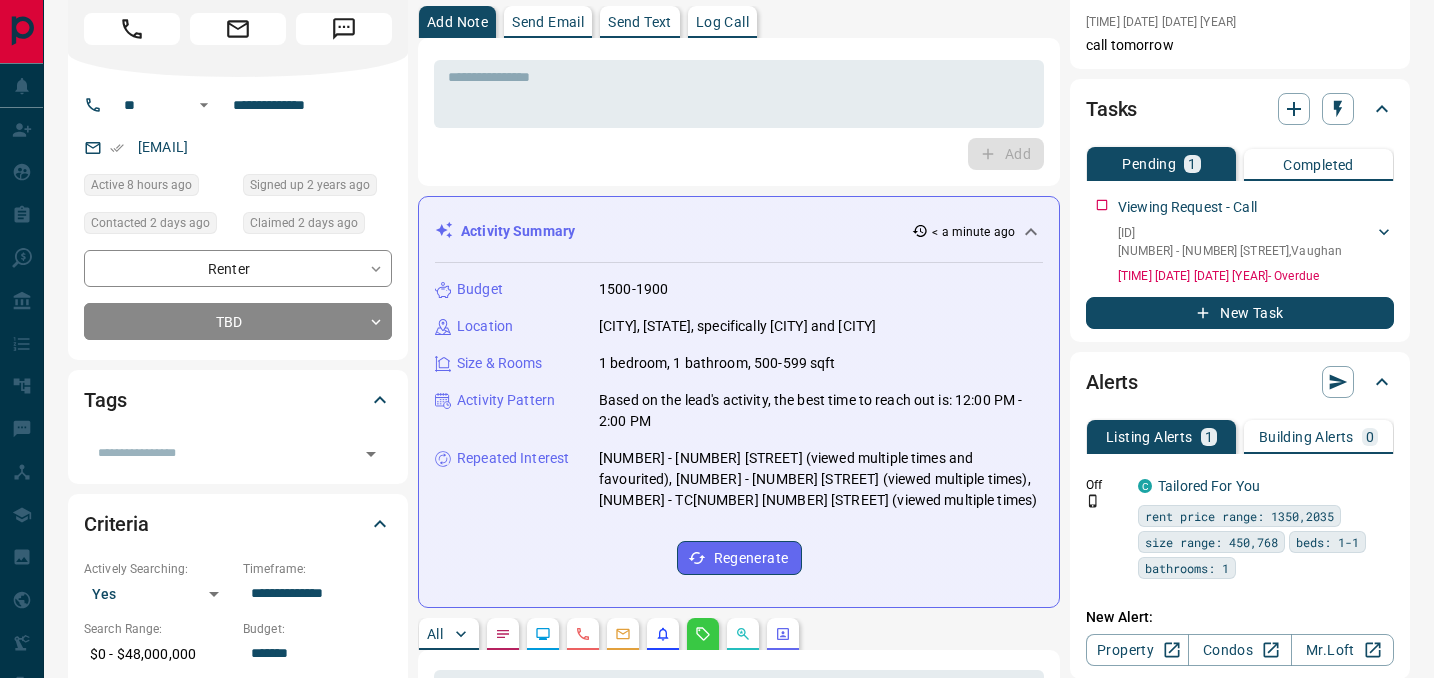scroll, scrollTop: 0, scrollLeft: 0, axis: both 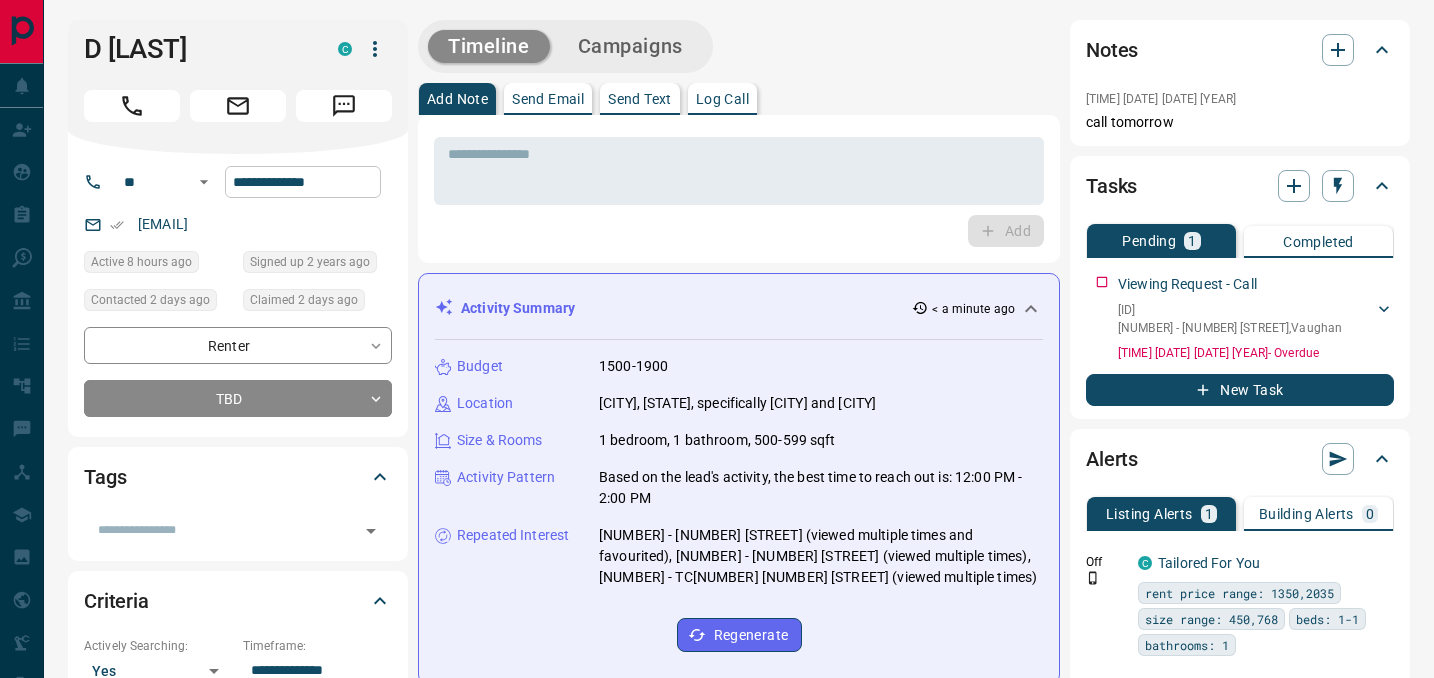 click on "**********" at bounding box center [303, 182] 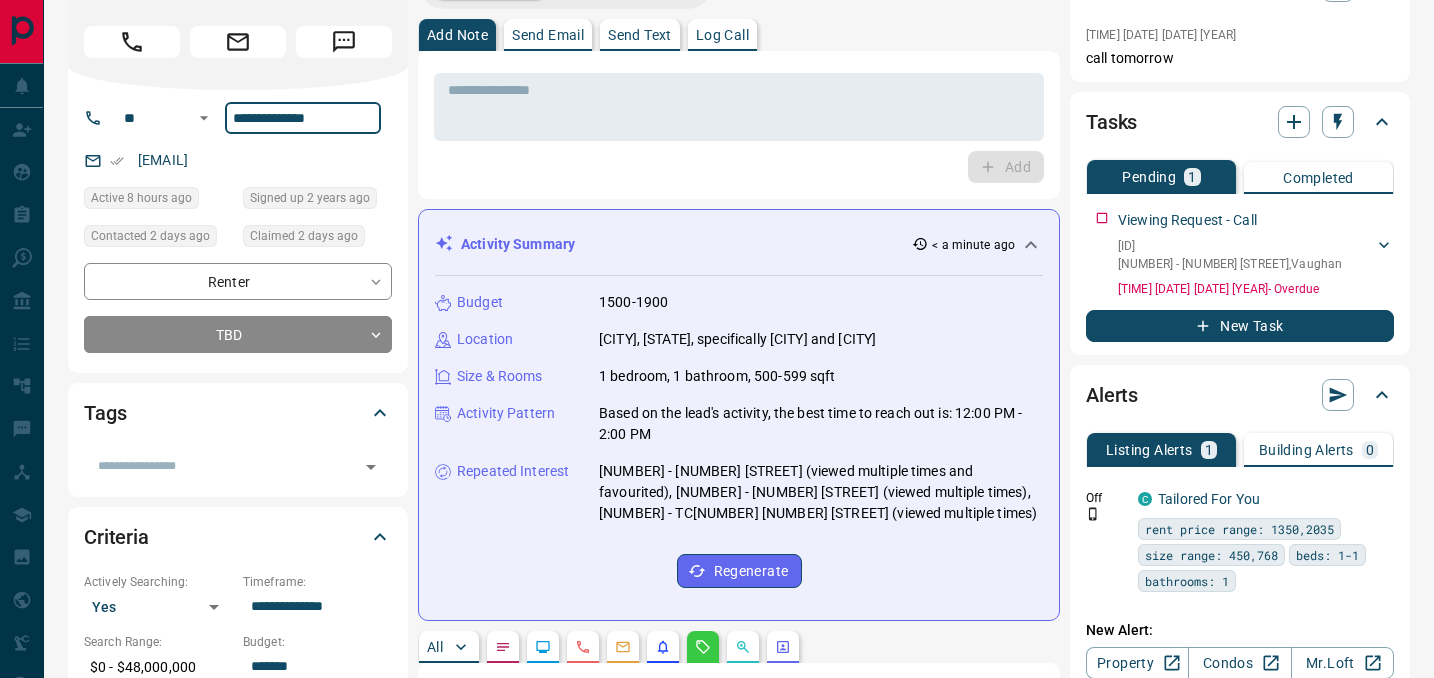 scroll, scrollTop: 69, scrollLeft: 0, axis: vertical 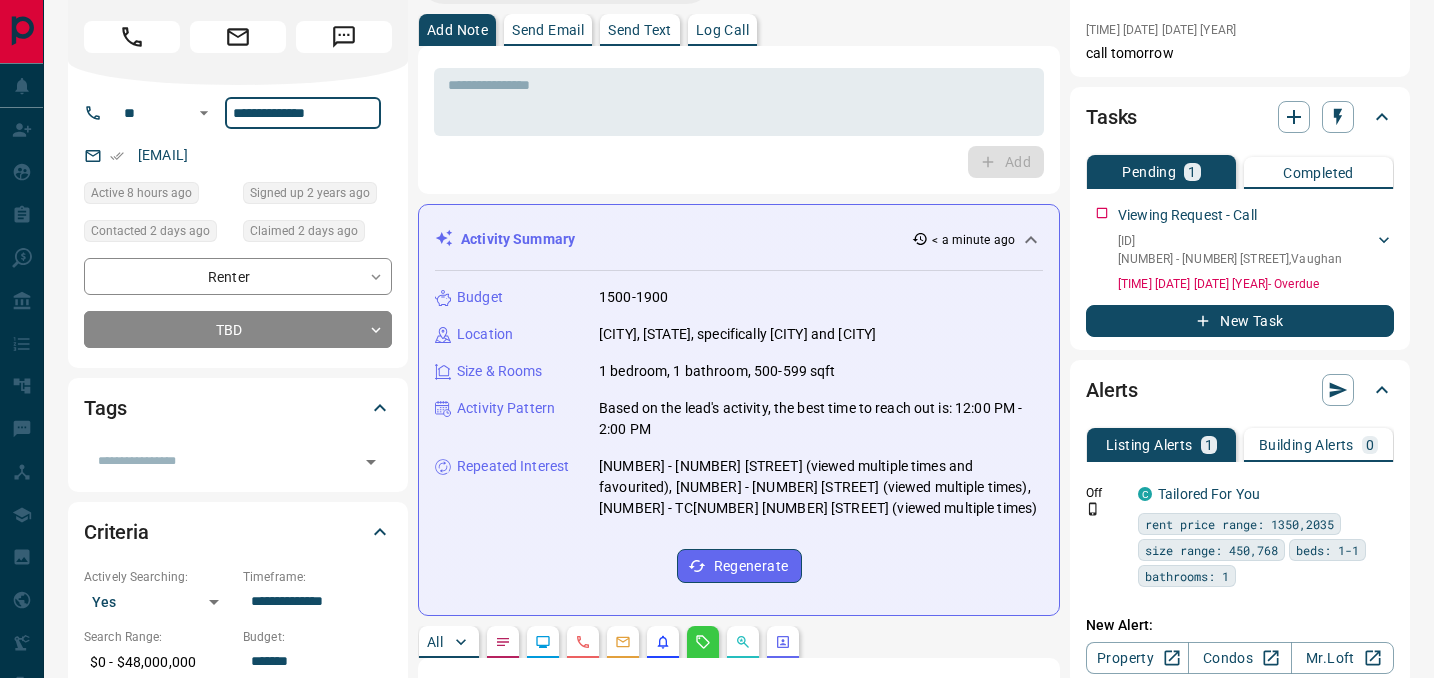 click on "Add" at bounding box center [739, 162] 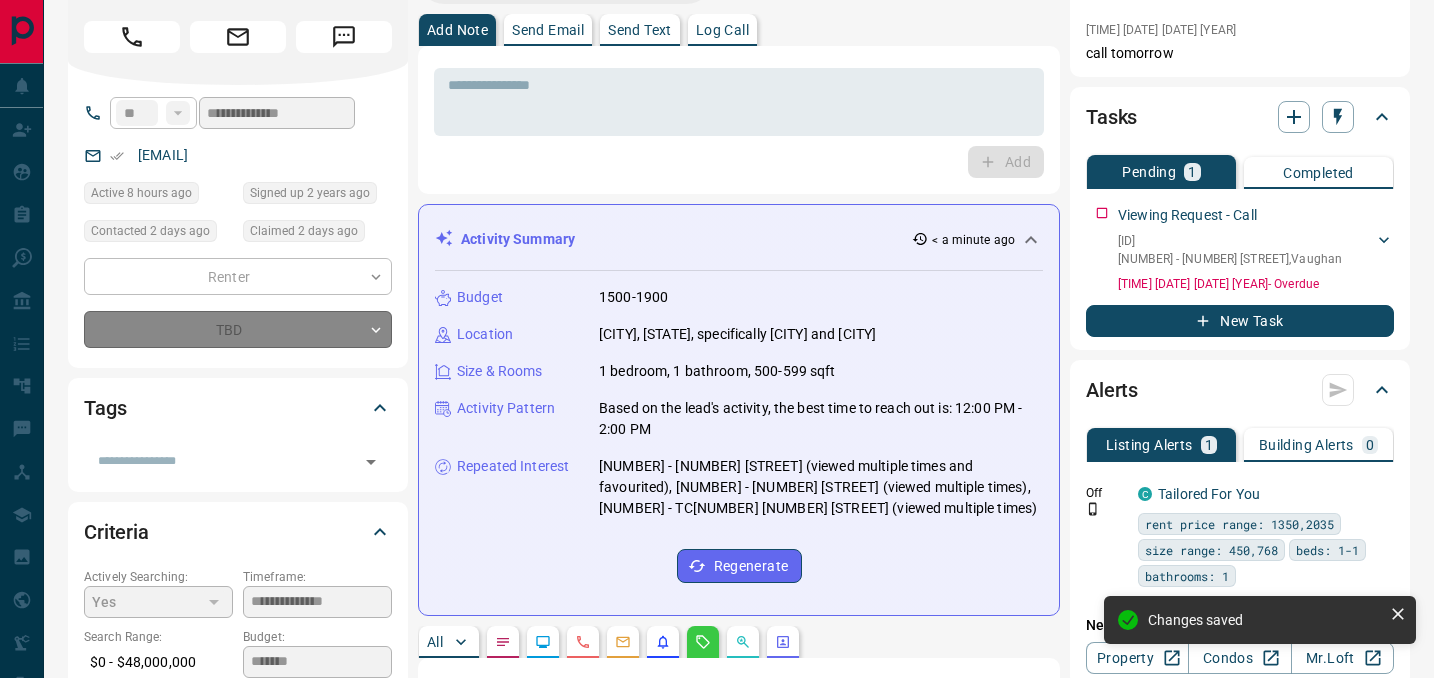 type on "**********" 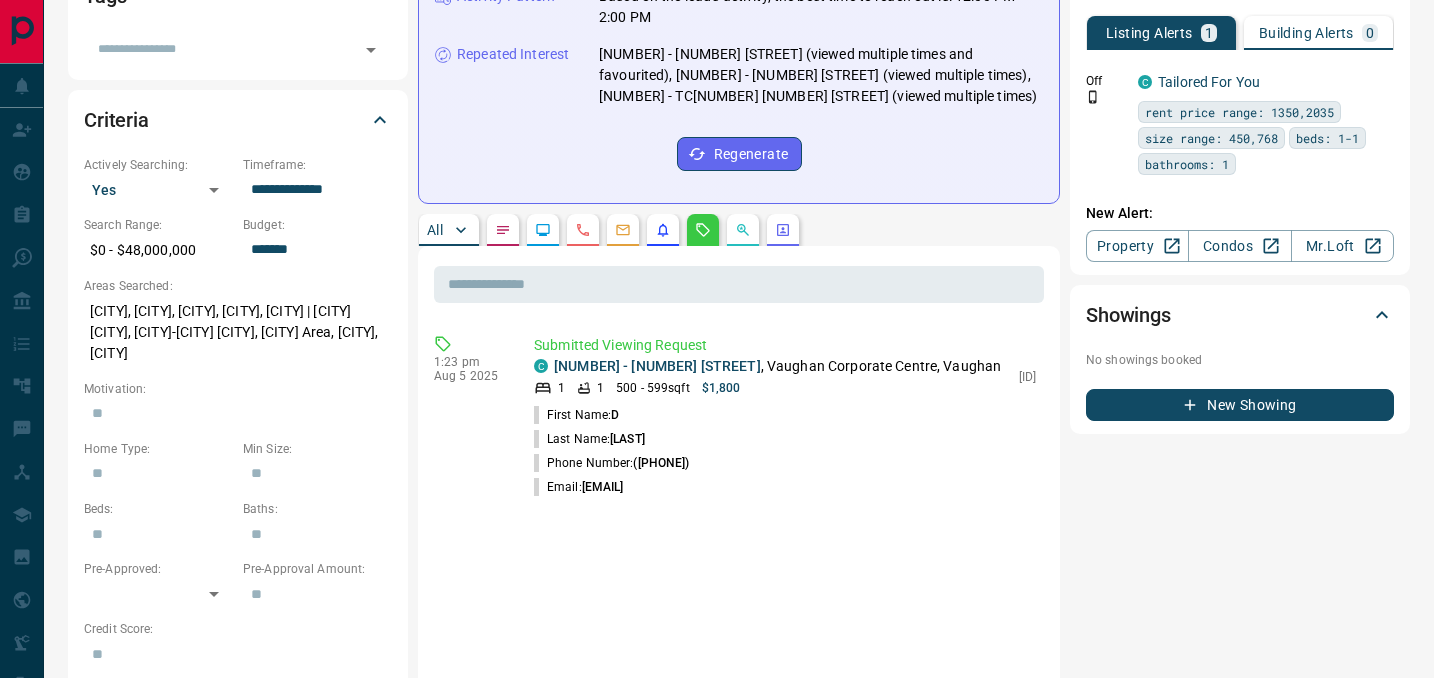 scroll, scrollTop: 485, scrollLeft: 0, axis: vertical 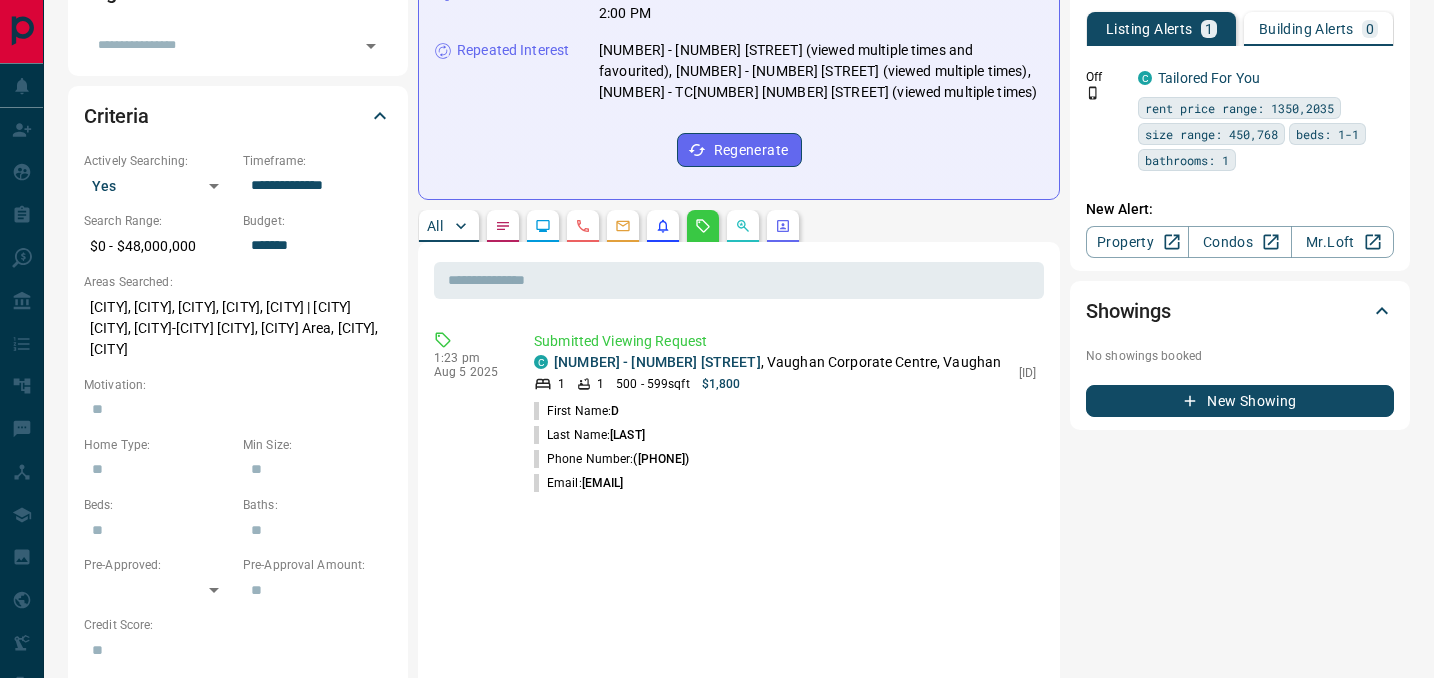 click at bounding box center [543, 226] 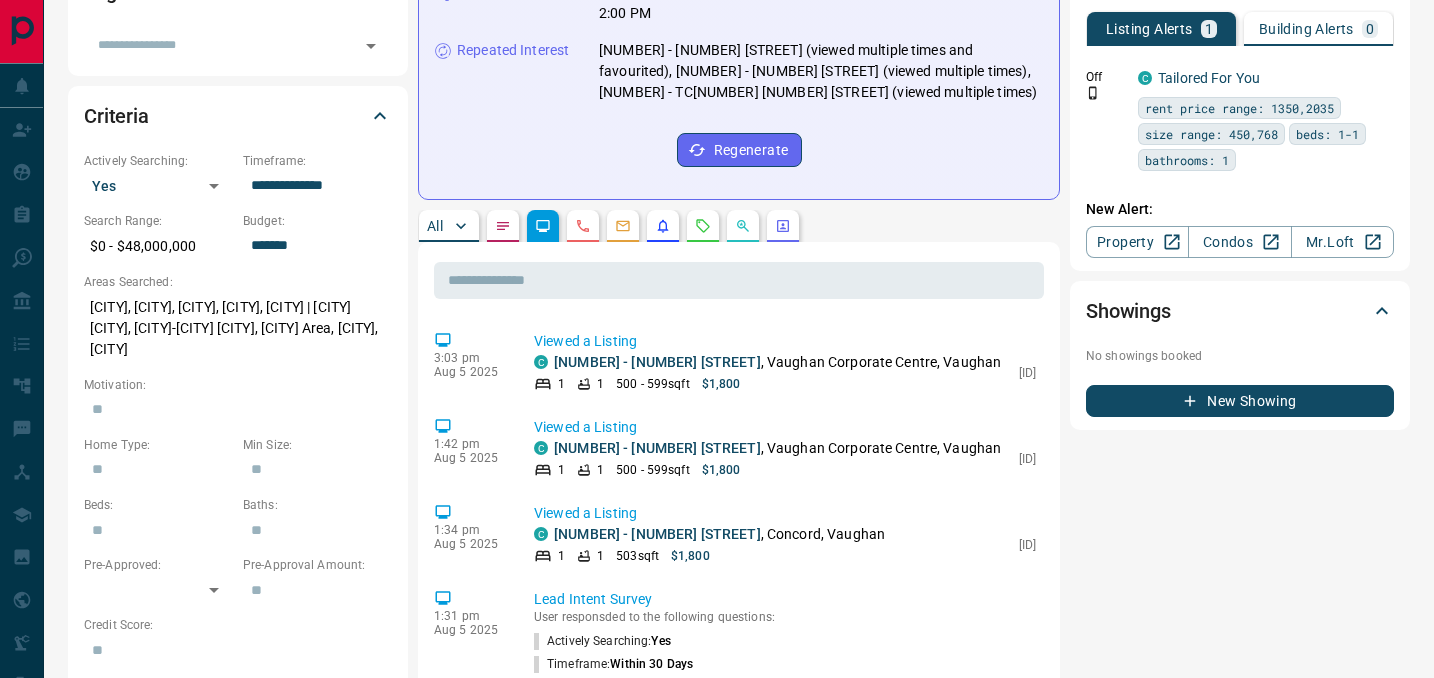 click at bounding box center (503, 226) 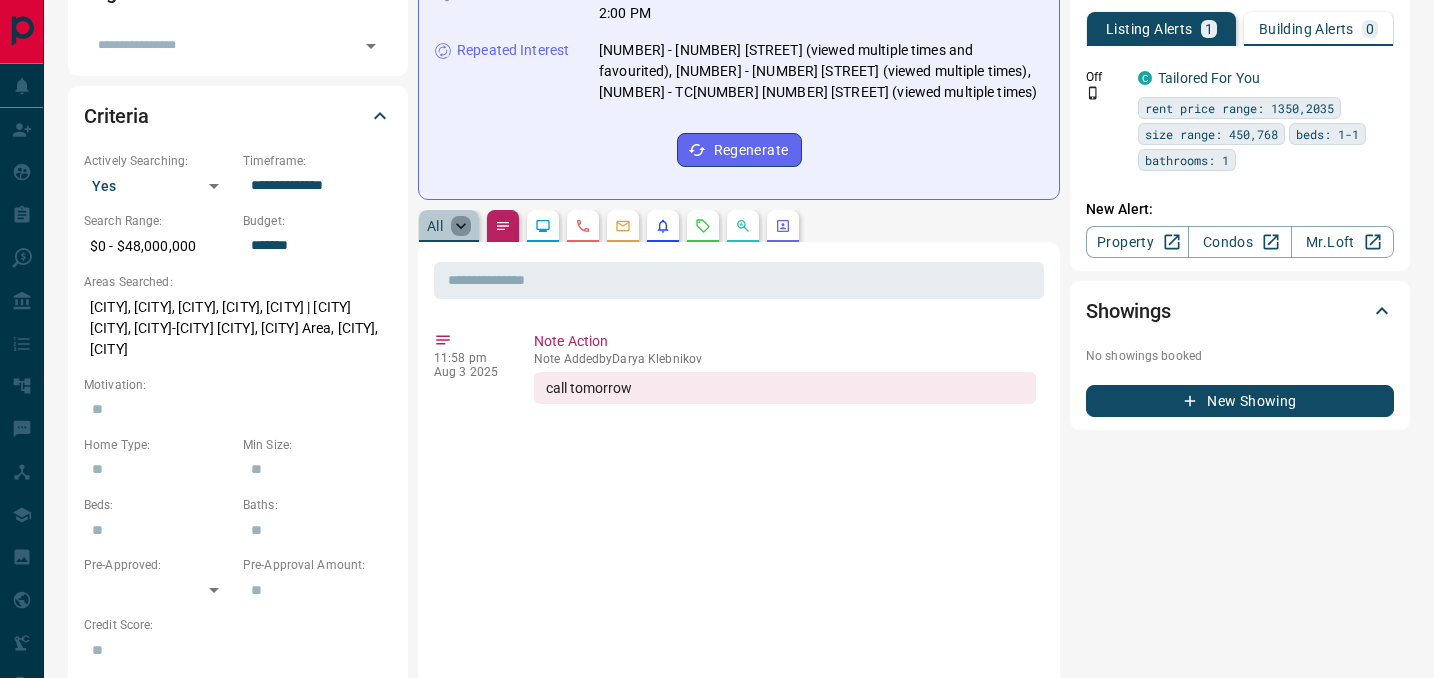click 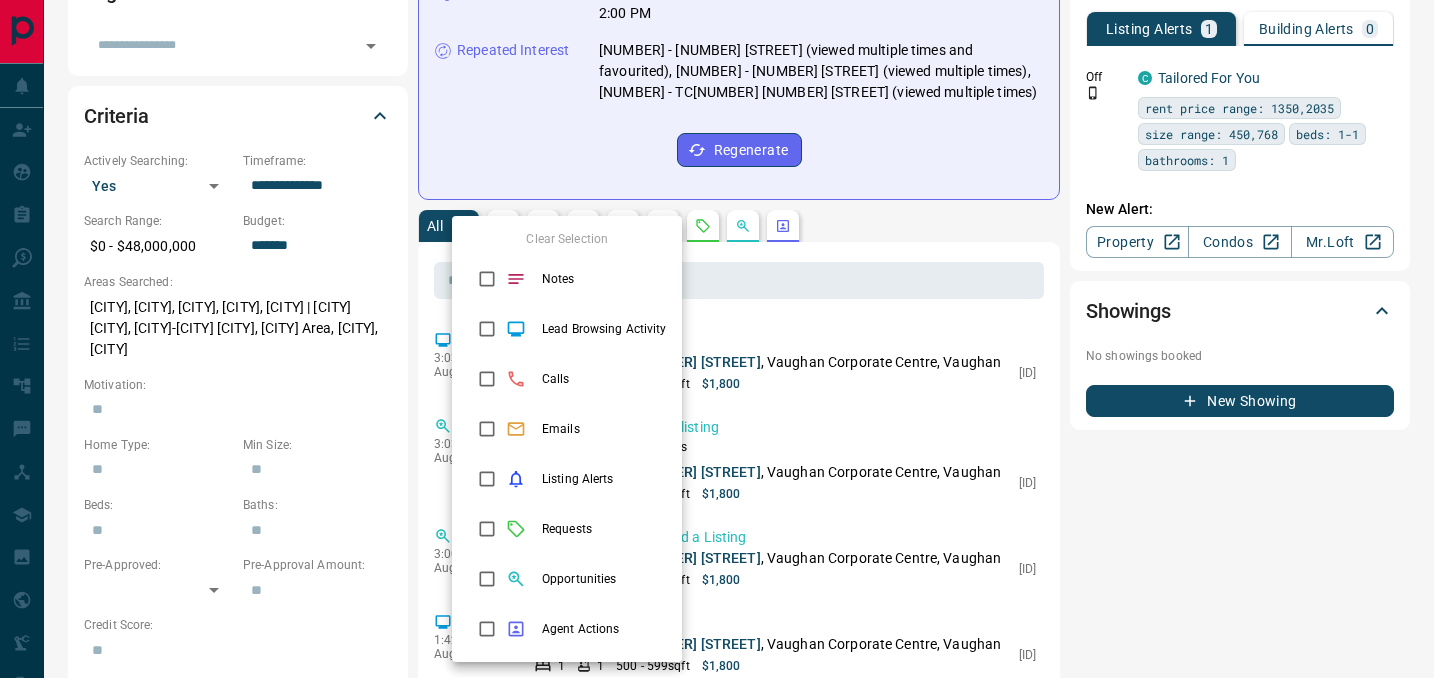 click at bounding box center [717, 339] 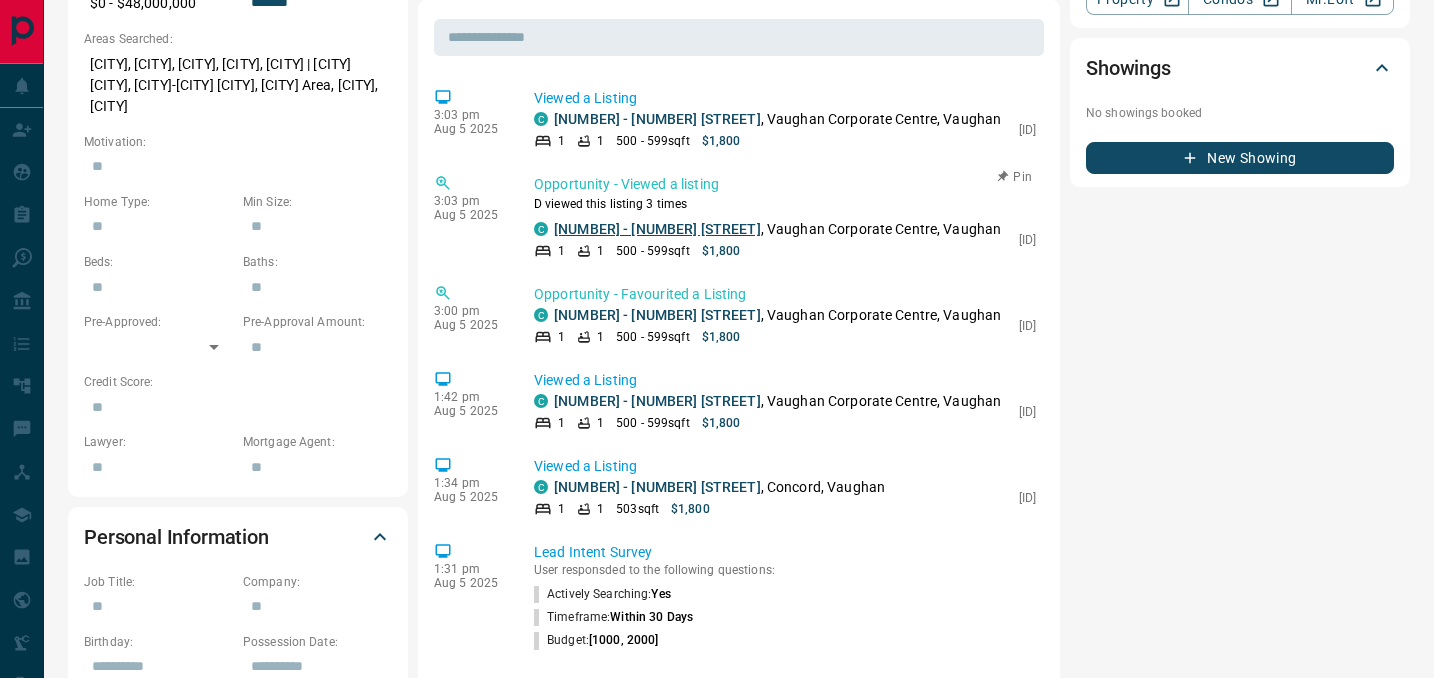 scroll, scrollTop: 743, scrollLeft: 0, axis: vertical 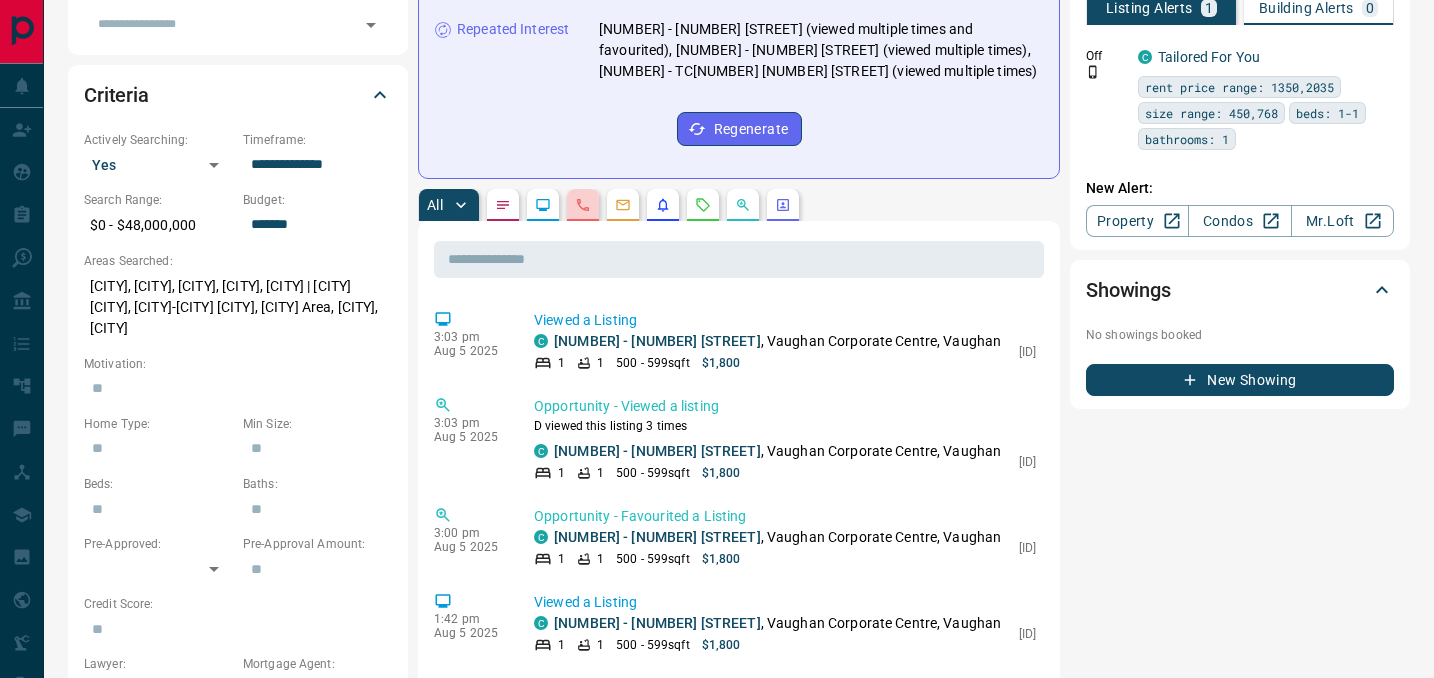 click 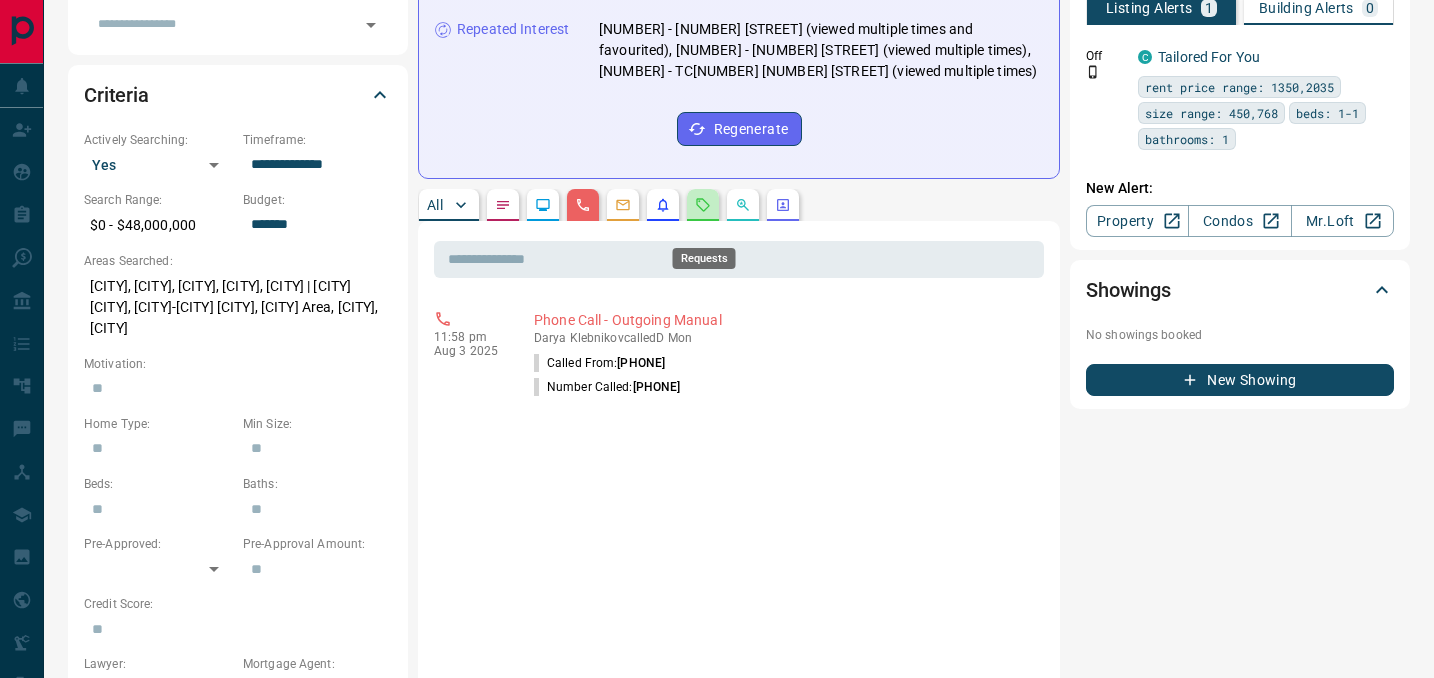 click 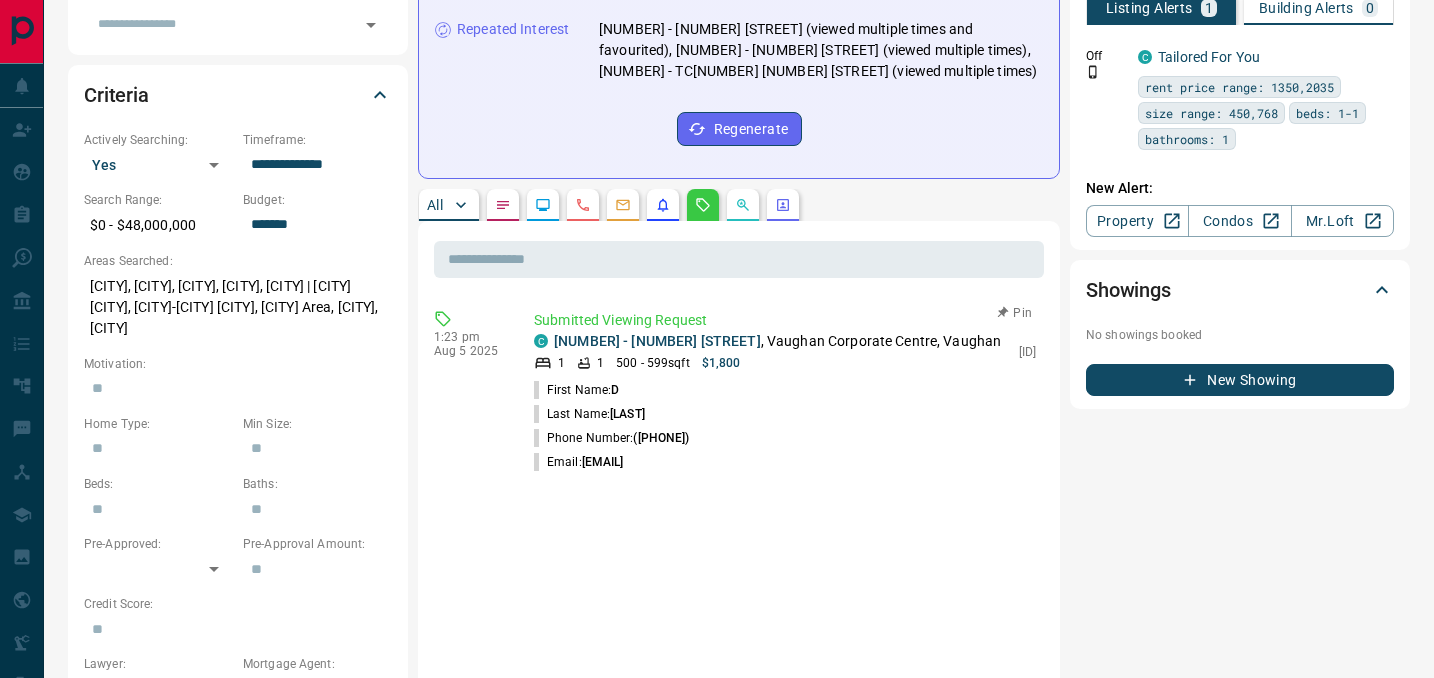 drag, startPoint x: 776, startPoint y: 506, endPoint x: 587, endPoint y: 497, distance: 189.21416 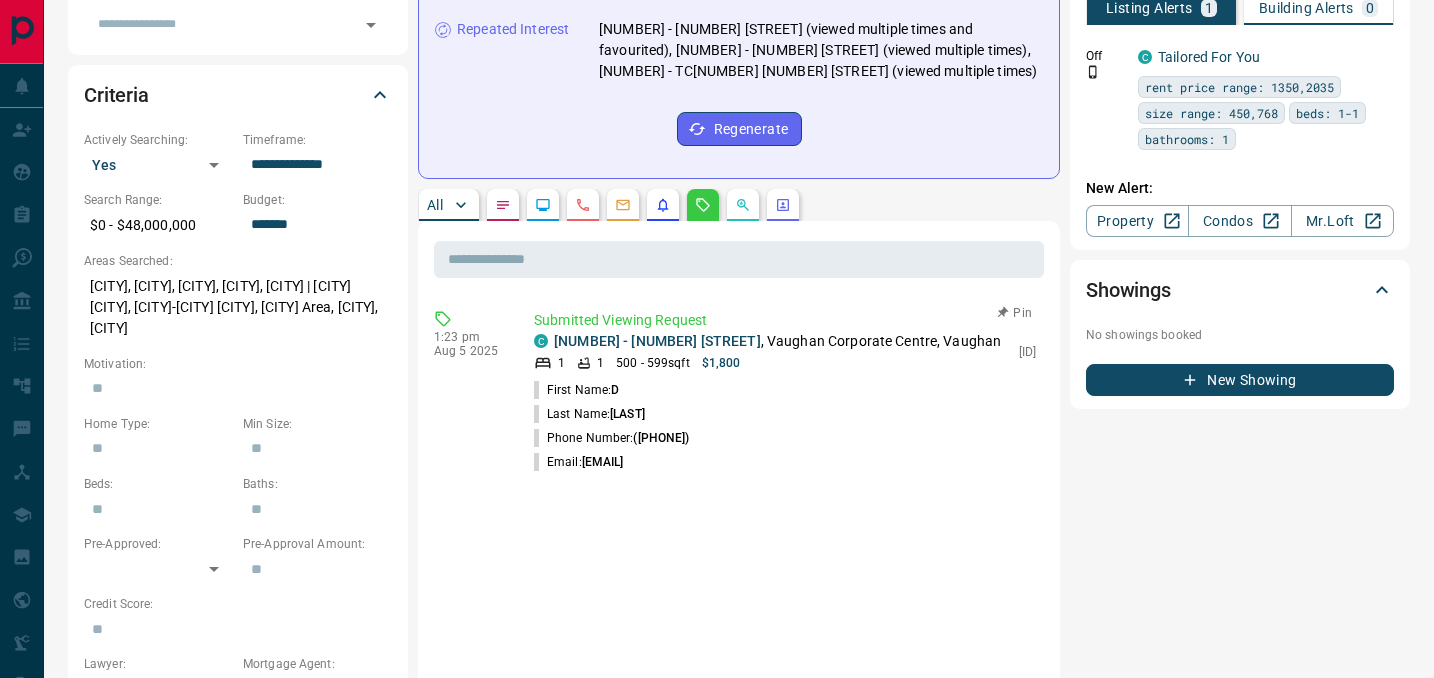 click on "Email:  [EMAIL]" at bounding box center (785, 462) 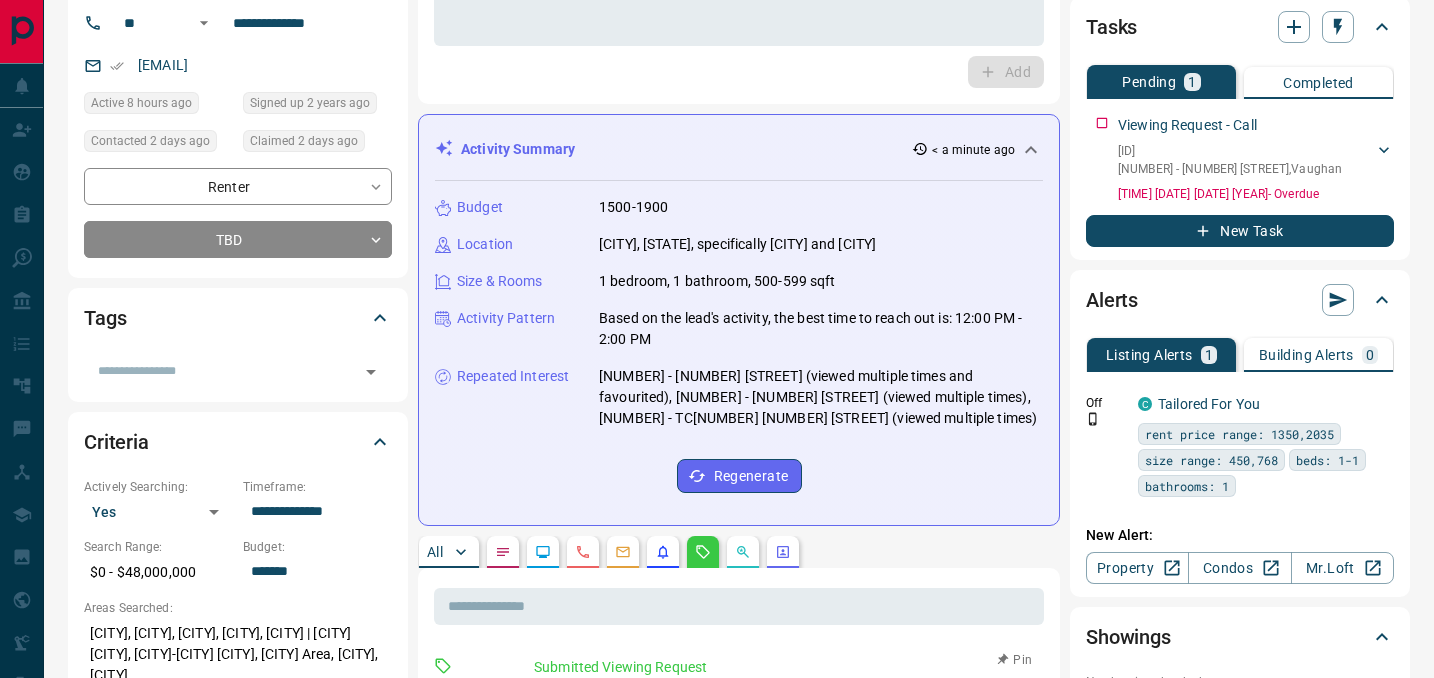 scroll, scrollTop: 0, scrollLeft: 0, axis: both 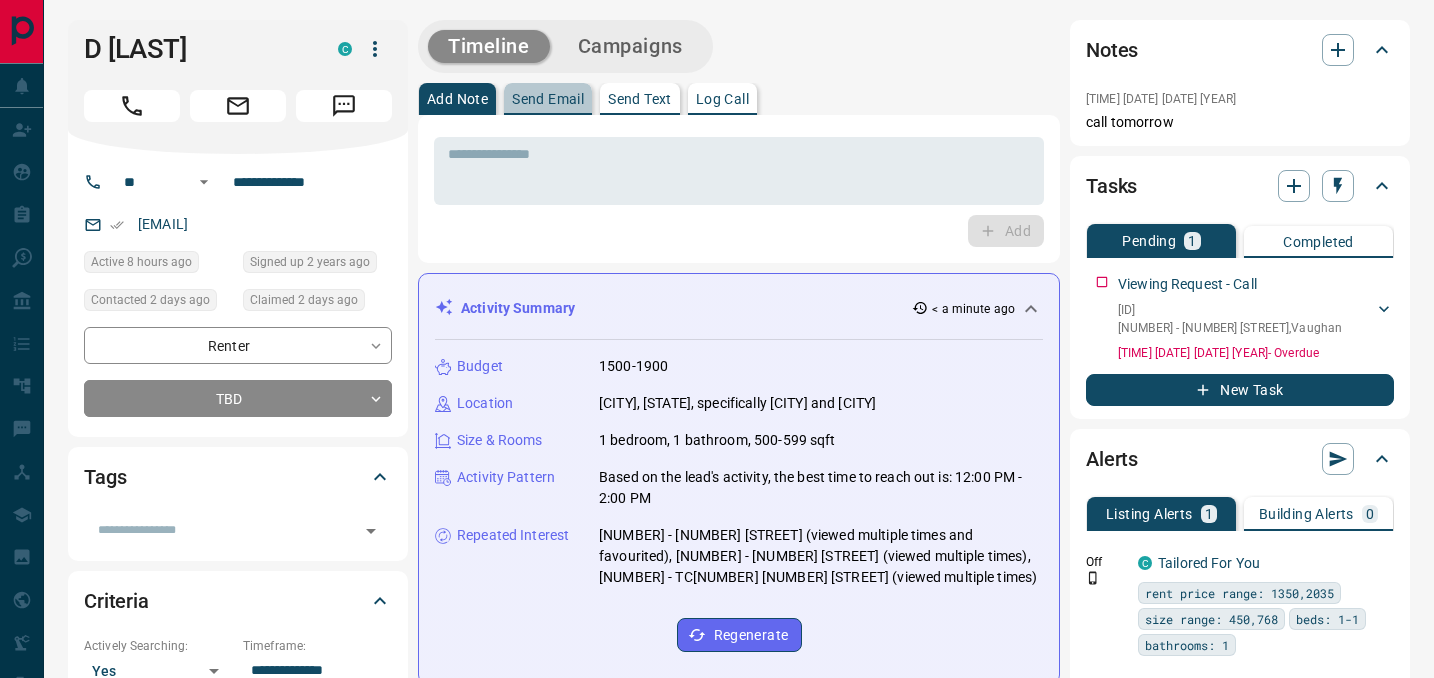 click on "Send Email" at bounding box center (548, 99) 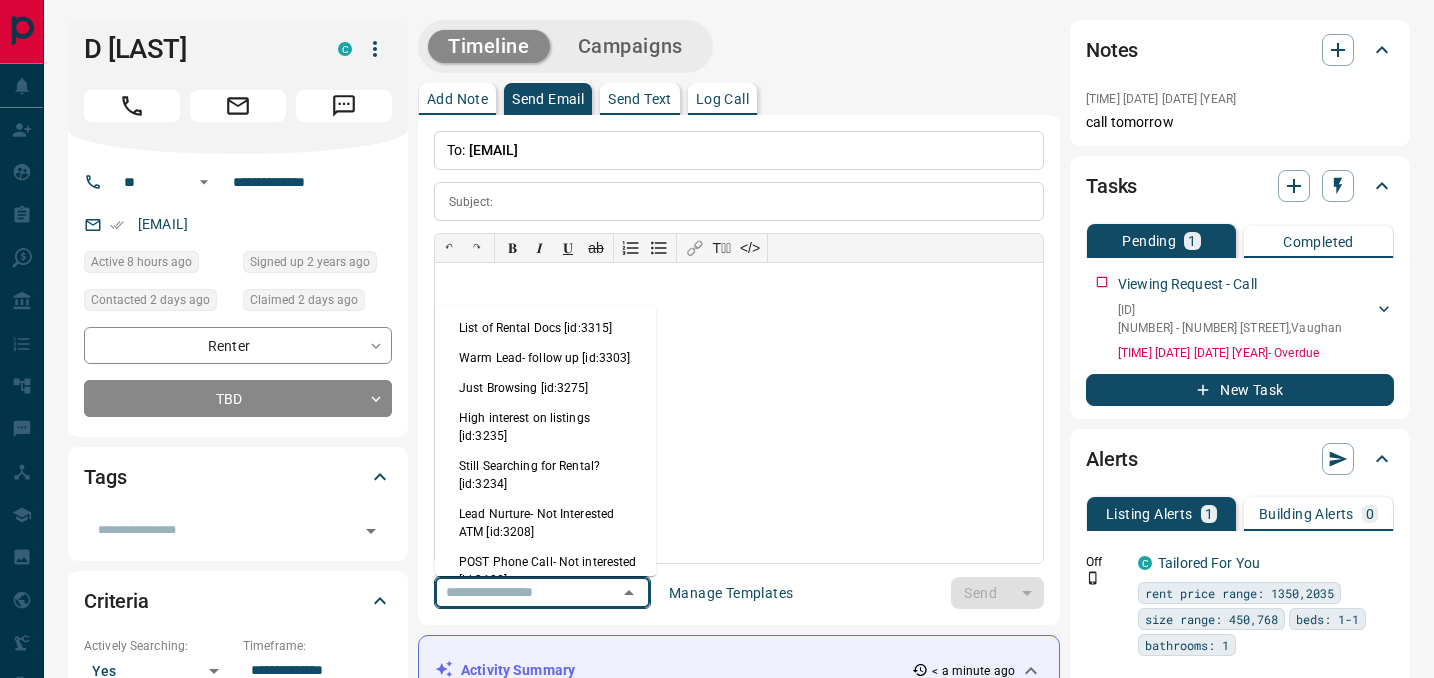 click at bounding box center [514, 592] 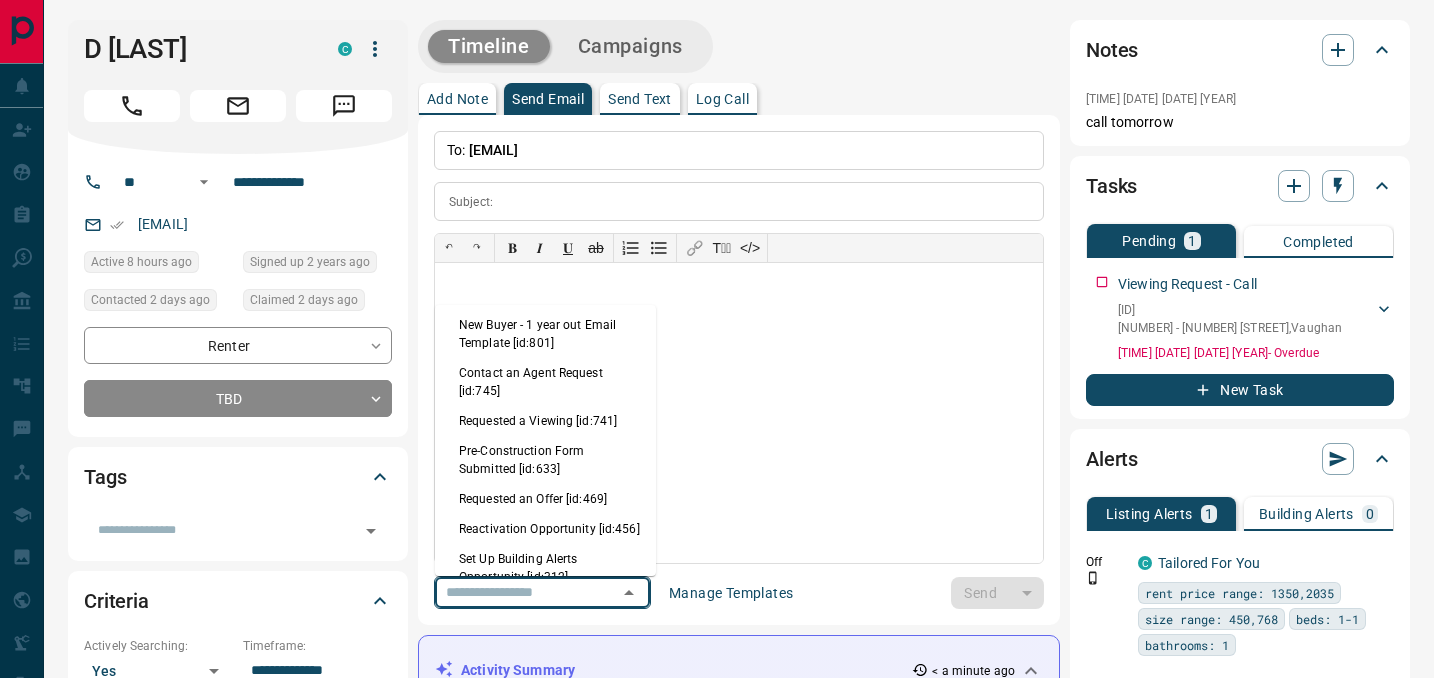 scroll, scrollTop: 1375, scrollLeft: 0, axis: vertical 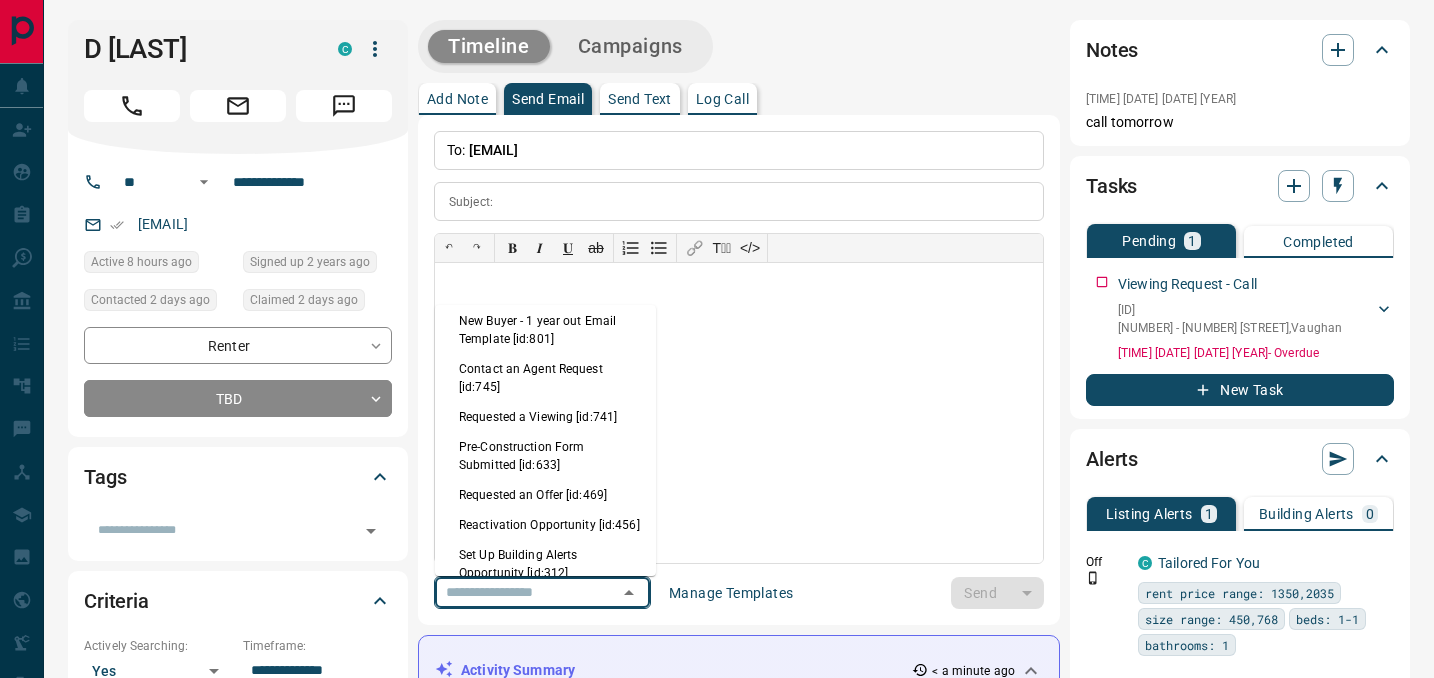 click on "Requested a Viewing [id:741]" at bounding box center (545, 417) 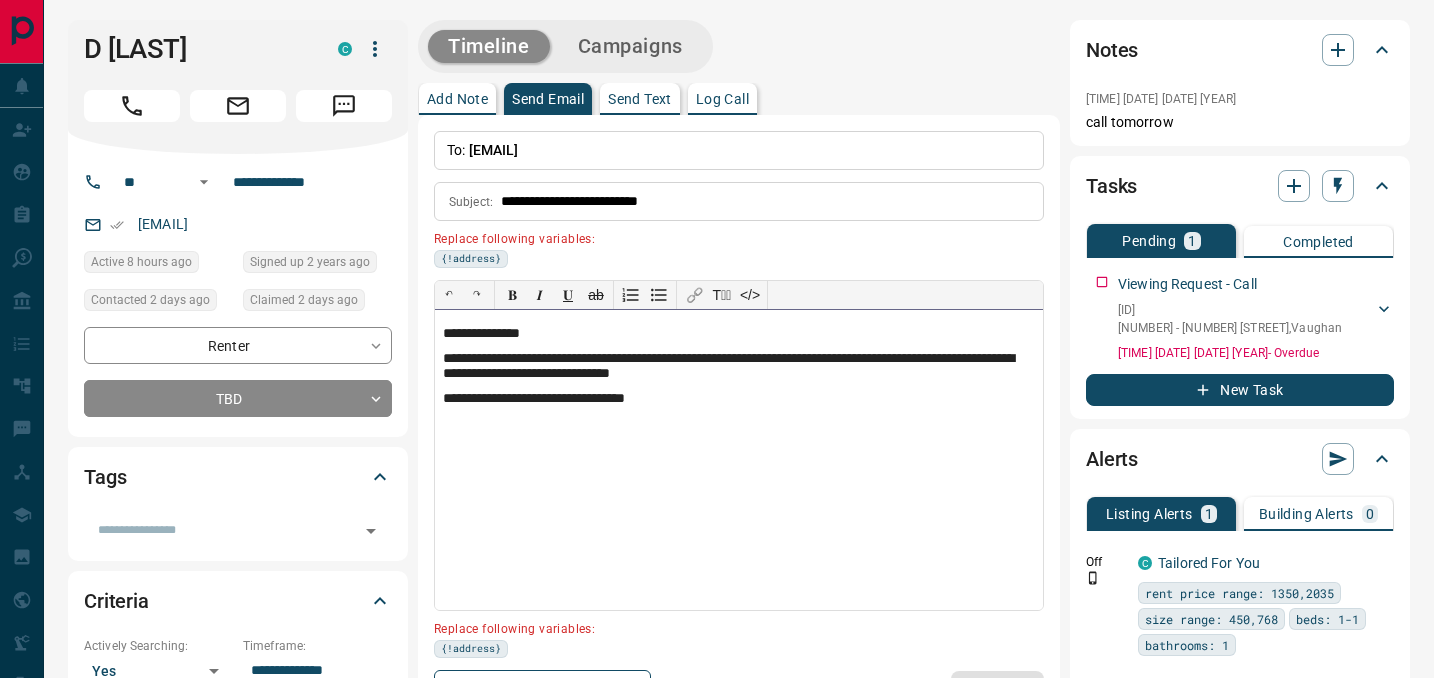 click on "**********" at bounding box center [739, 334] 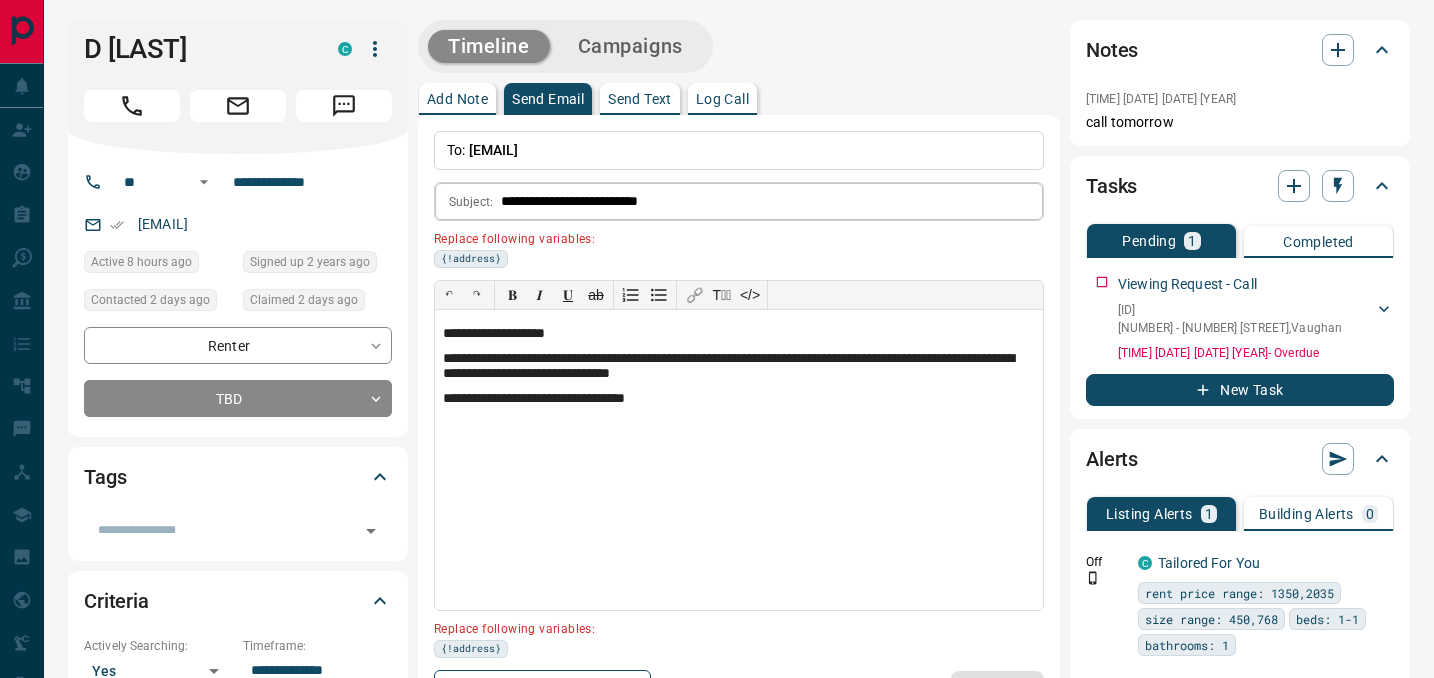 click on "**********" at bounding box center [772, 201] 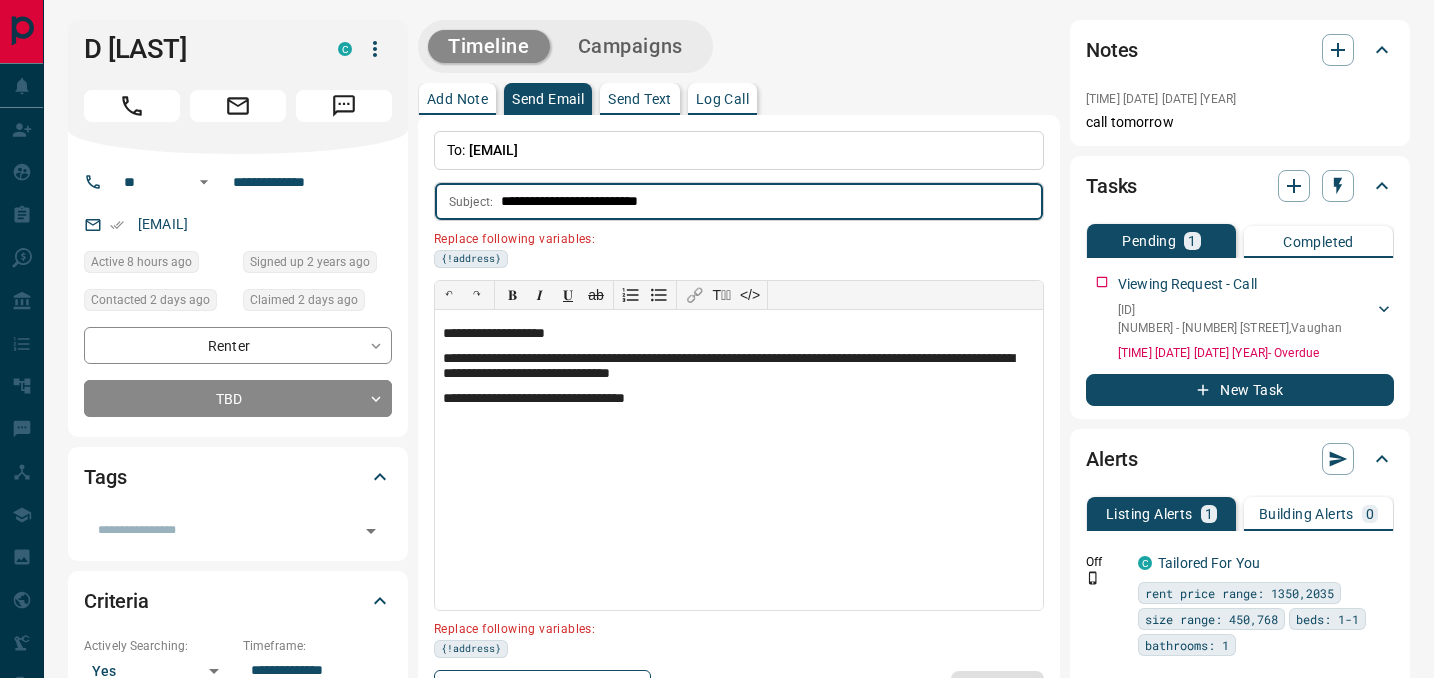 drag, startPoint x: 710, startPoint y: 199, endPoint x: 613, endPoint y: 199, distance: 97 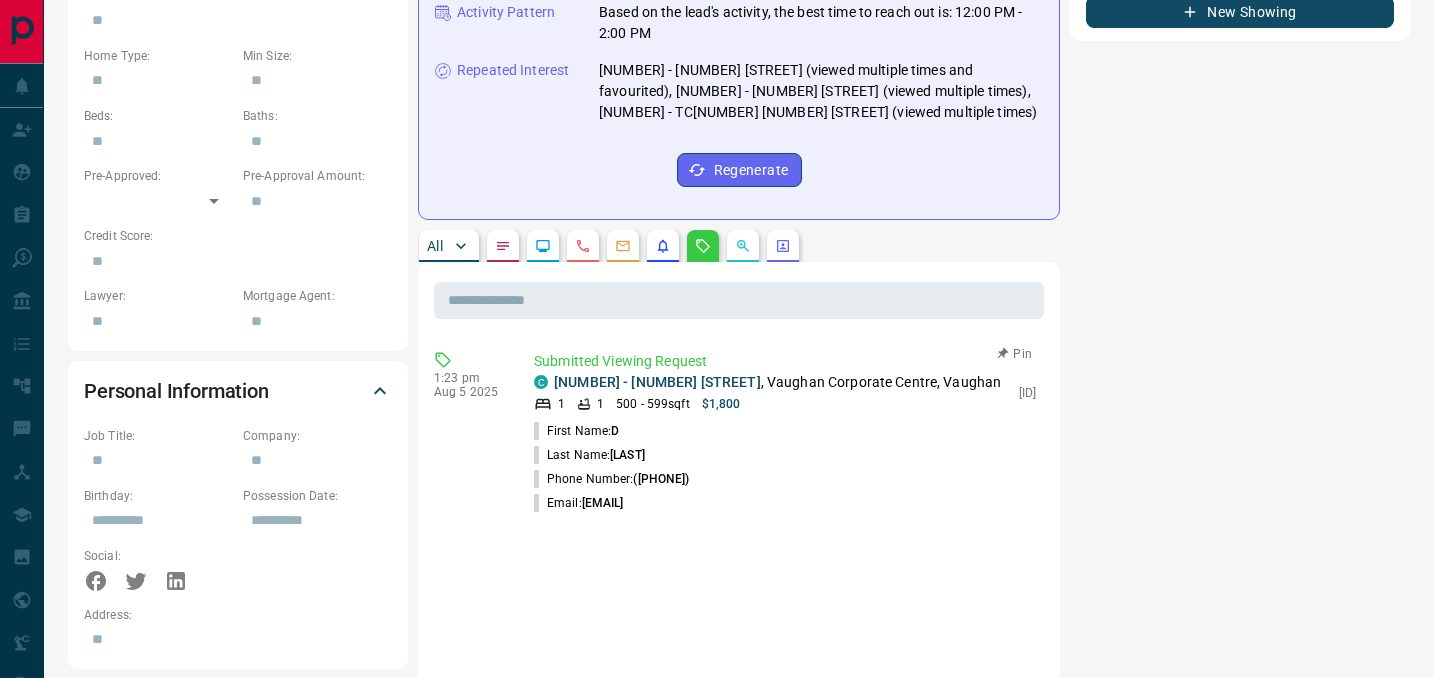 scroll, scrollTop: 933, scrollLeft: 0, axis: vertical 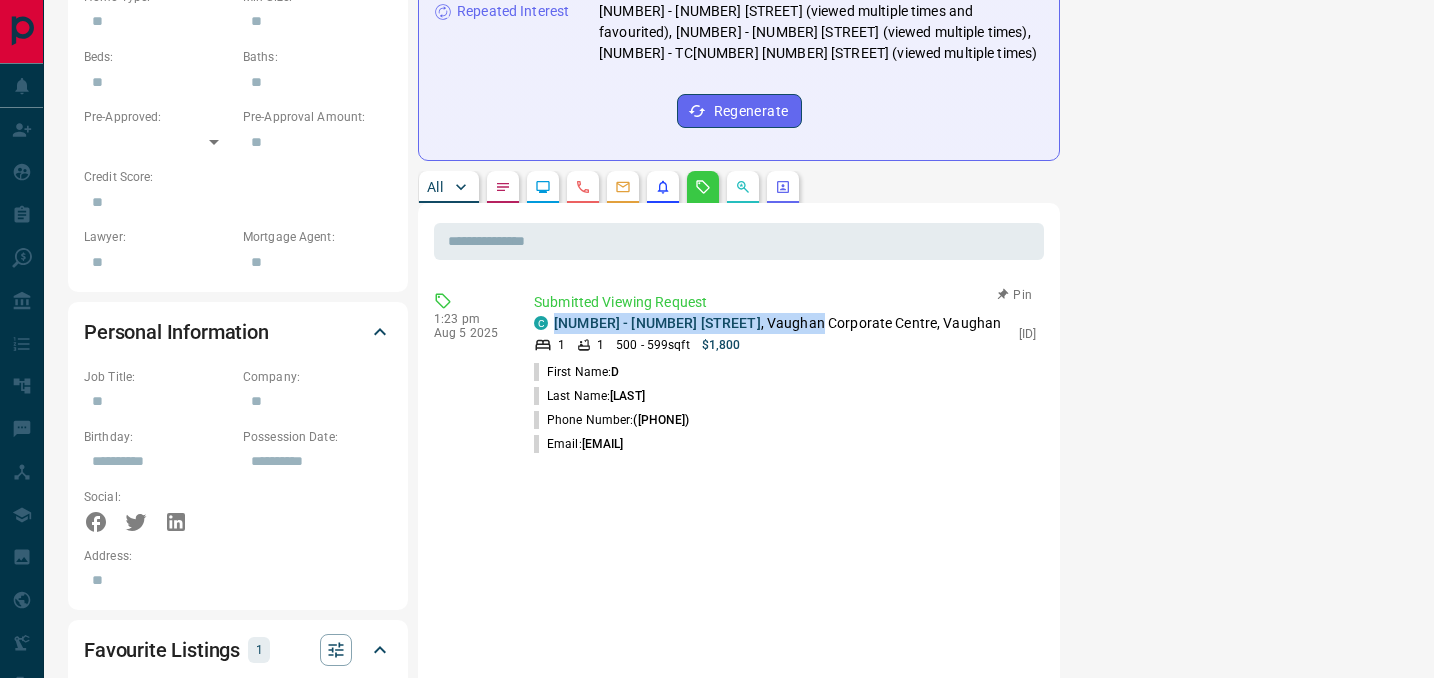 copy on "[NUMBER] - [NUMBER] [STREET] , [CITY]" 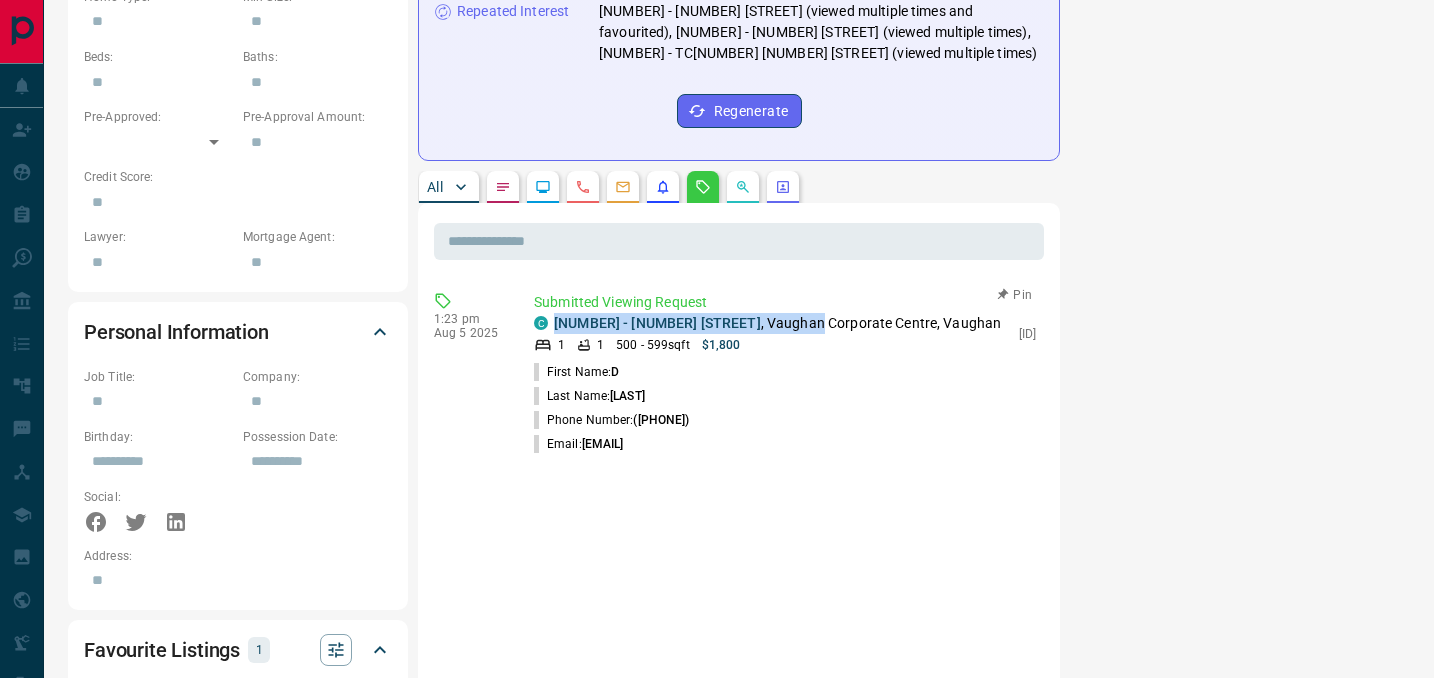drag, startPoint x: 791, startPoint y: 347, endPoint x: 551, endPoint y: 343, distance: 240.03333 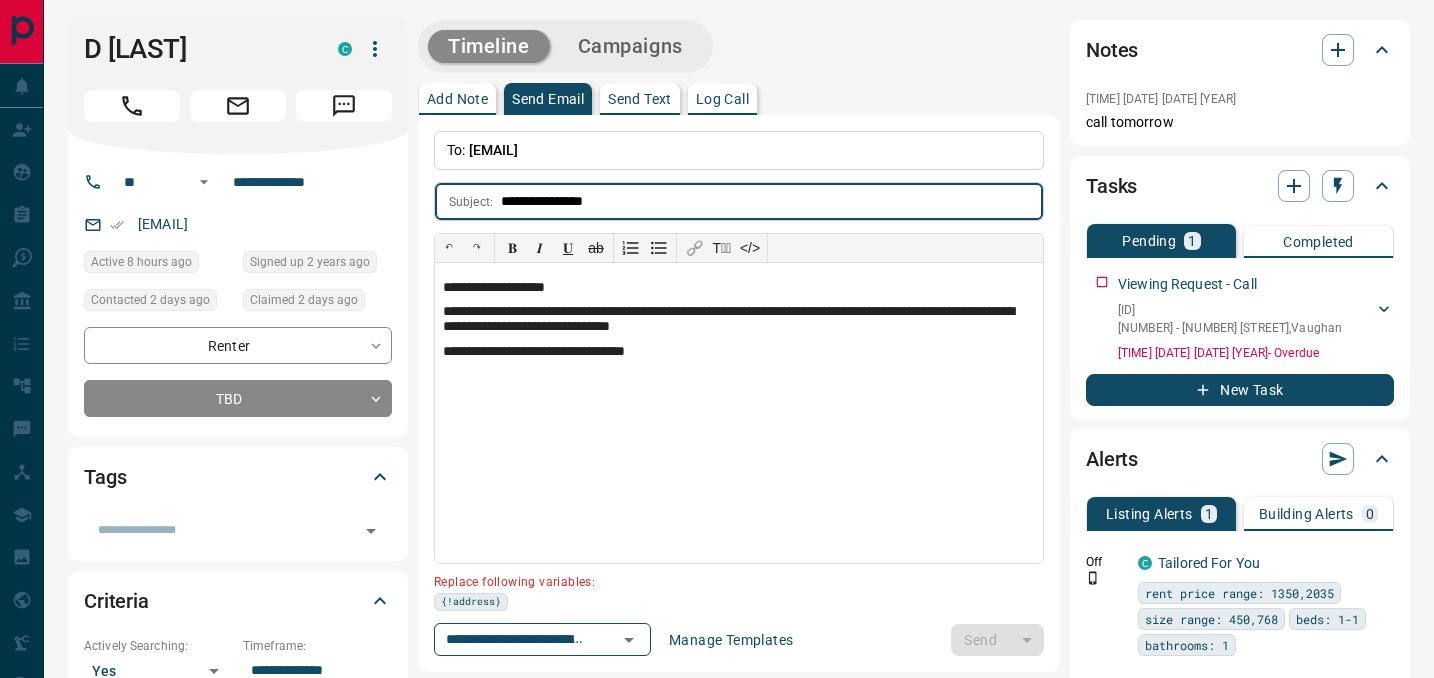 click on "**********" at bounding box center [772, 201] 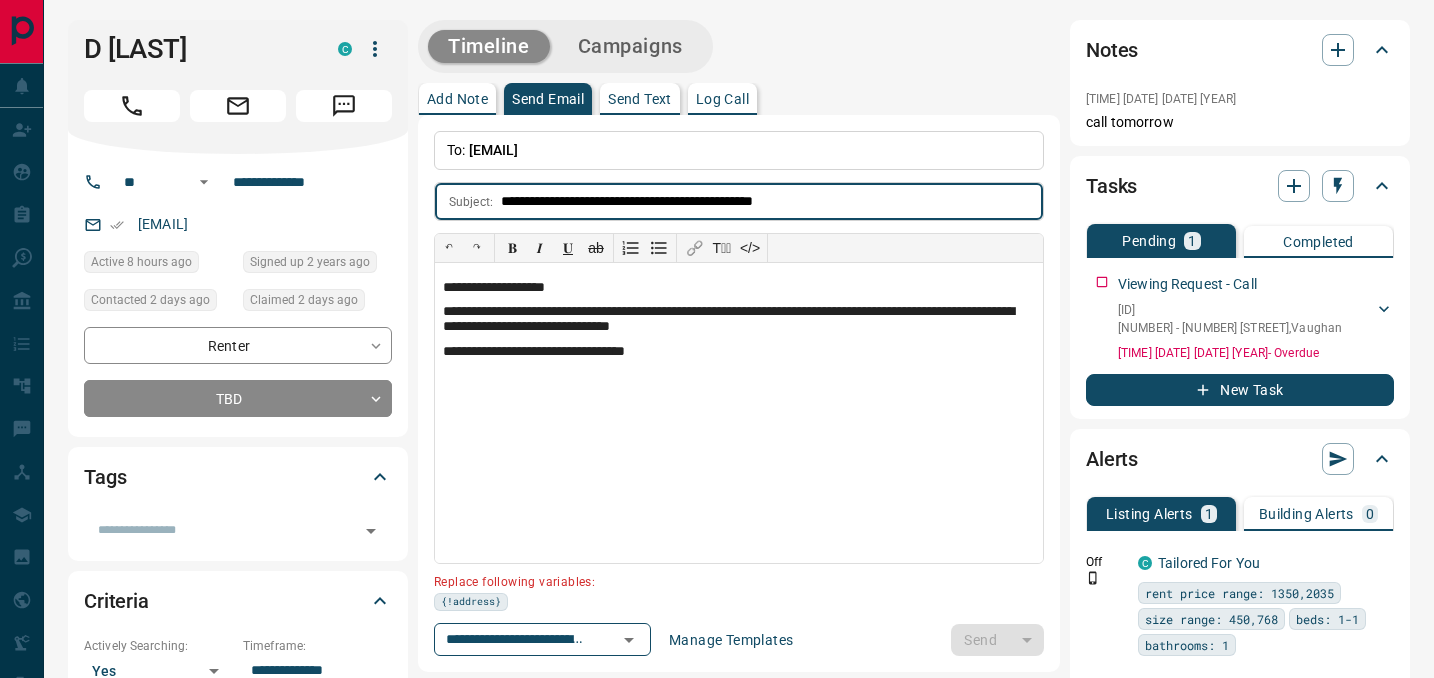 click on "**********" at bounding box center (772, 201) 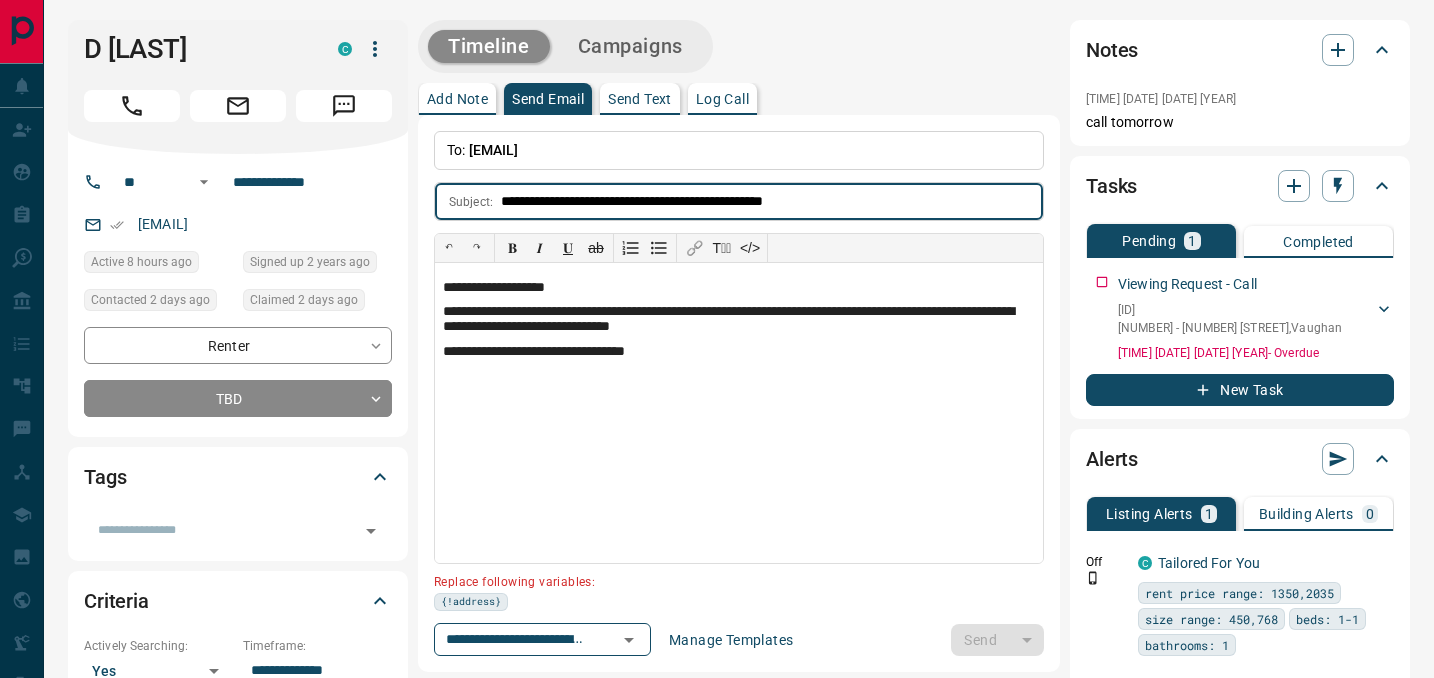 type on "**********" 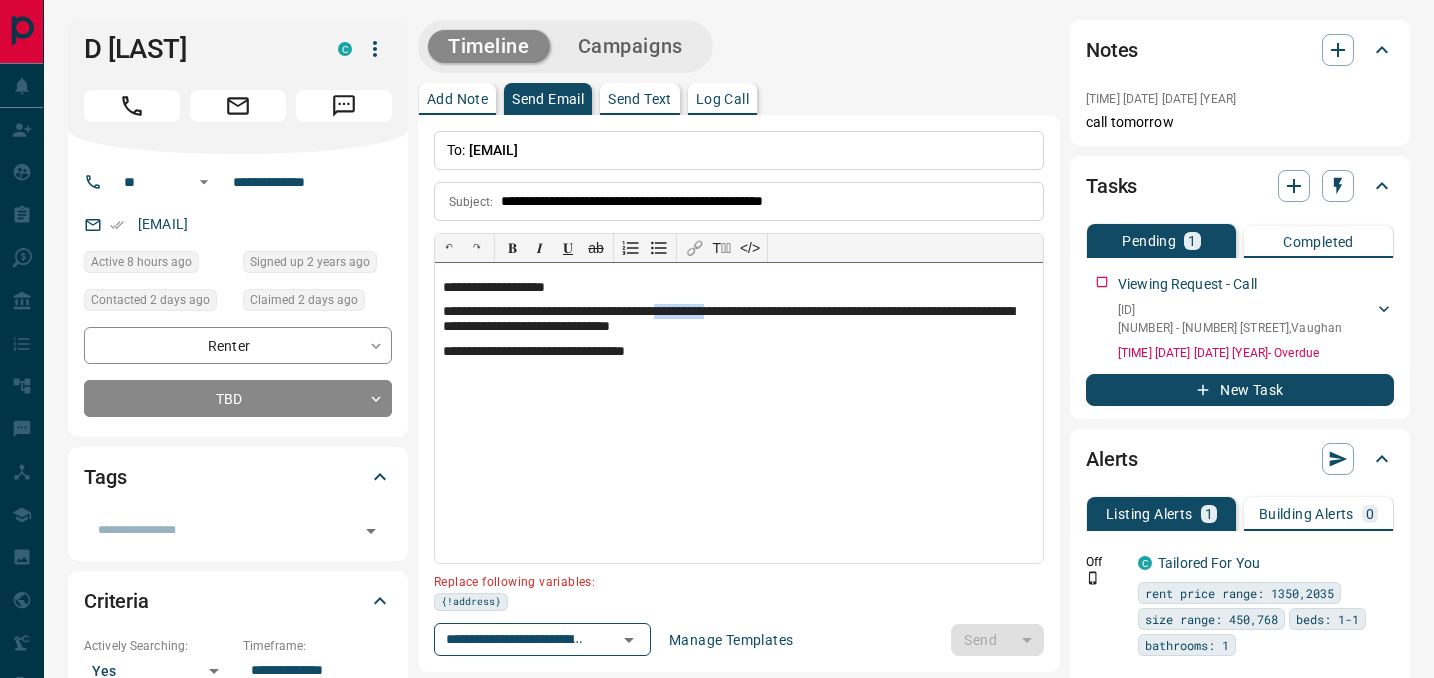 drag, startPoint x: 721, startPoint y: 312, endPoint x: 783, endPoint y: 312, distance: 62 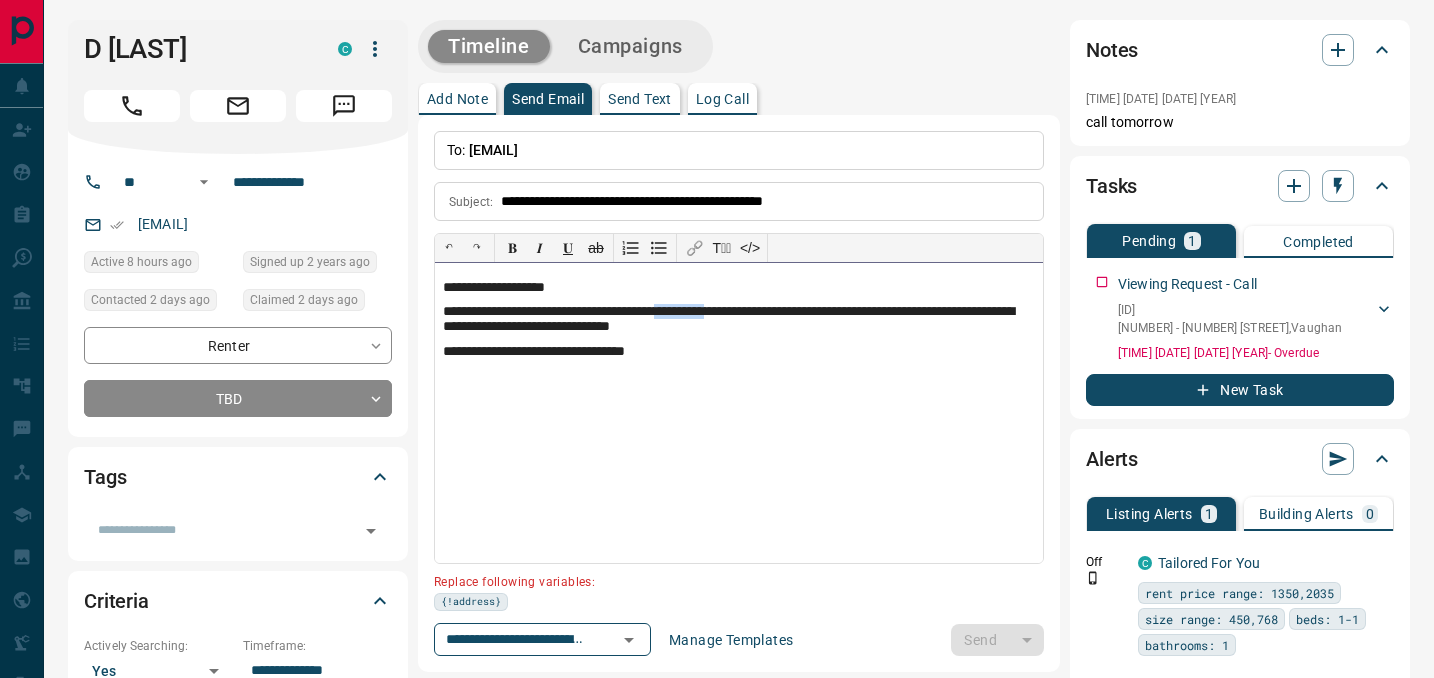 click on "**********" at bounding box center (739, 320) 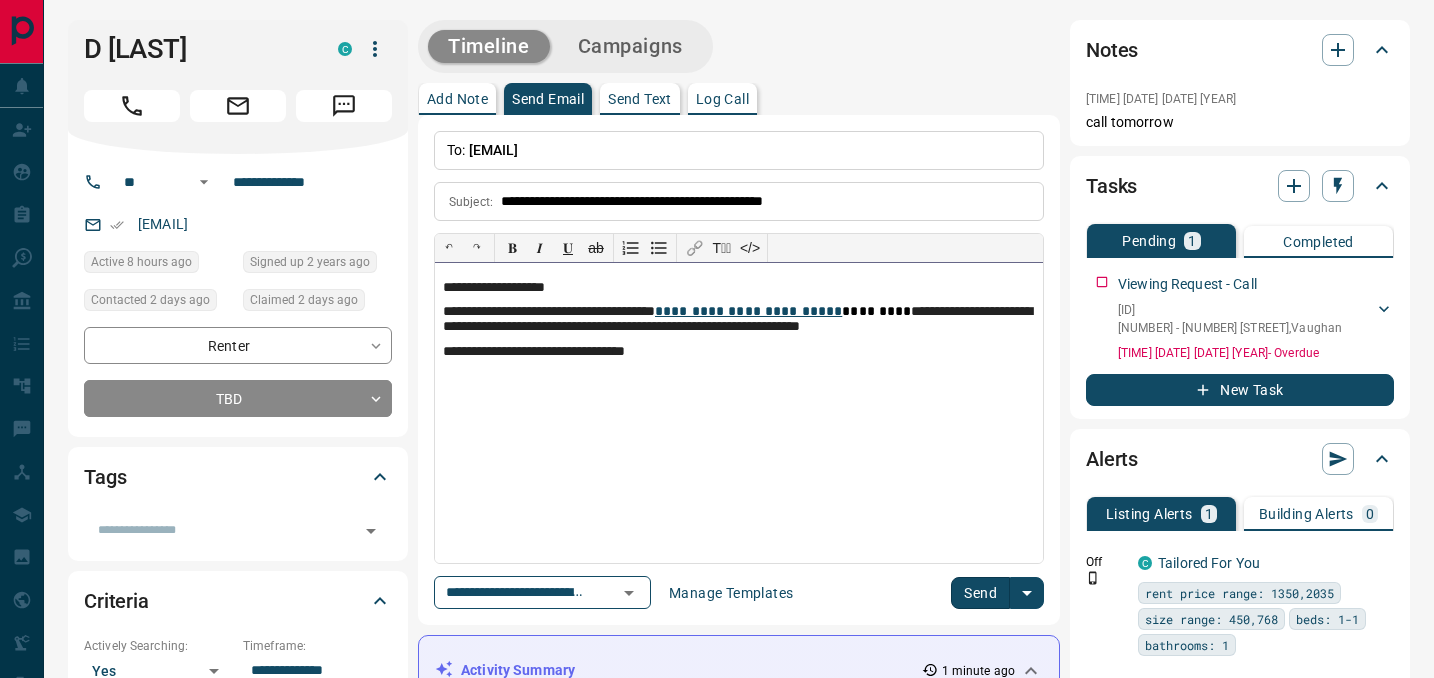 click on "**********" at bounding box center [748, 311] 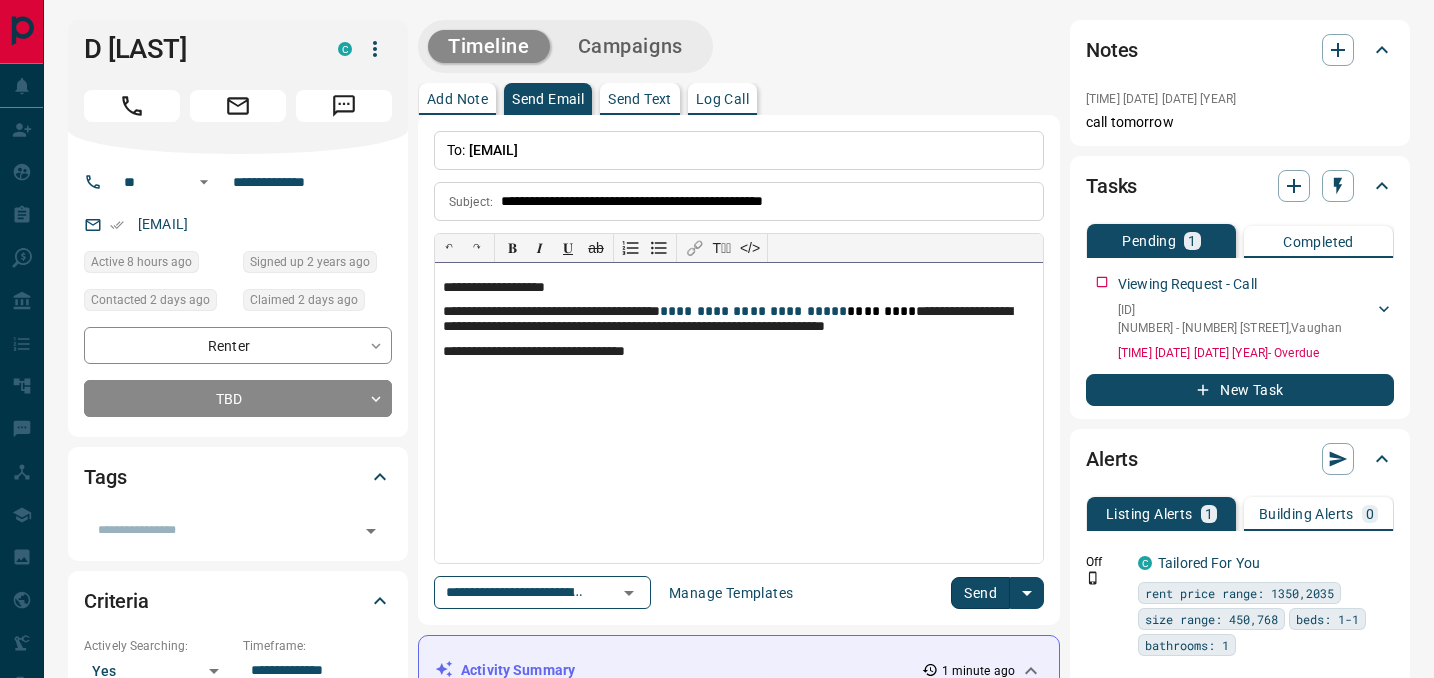 click on "**********" at bounding box center [739, 413] 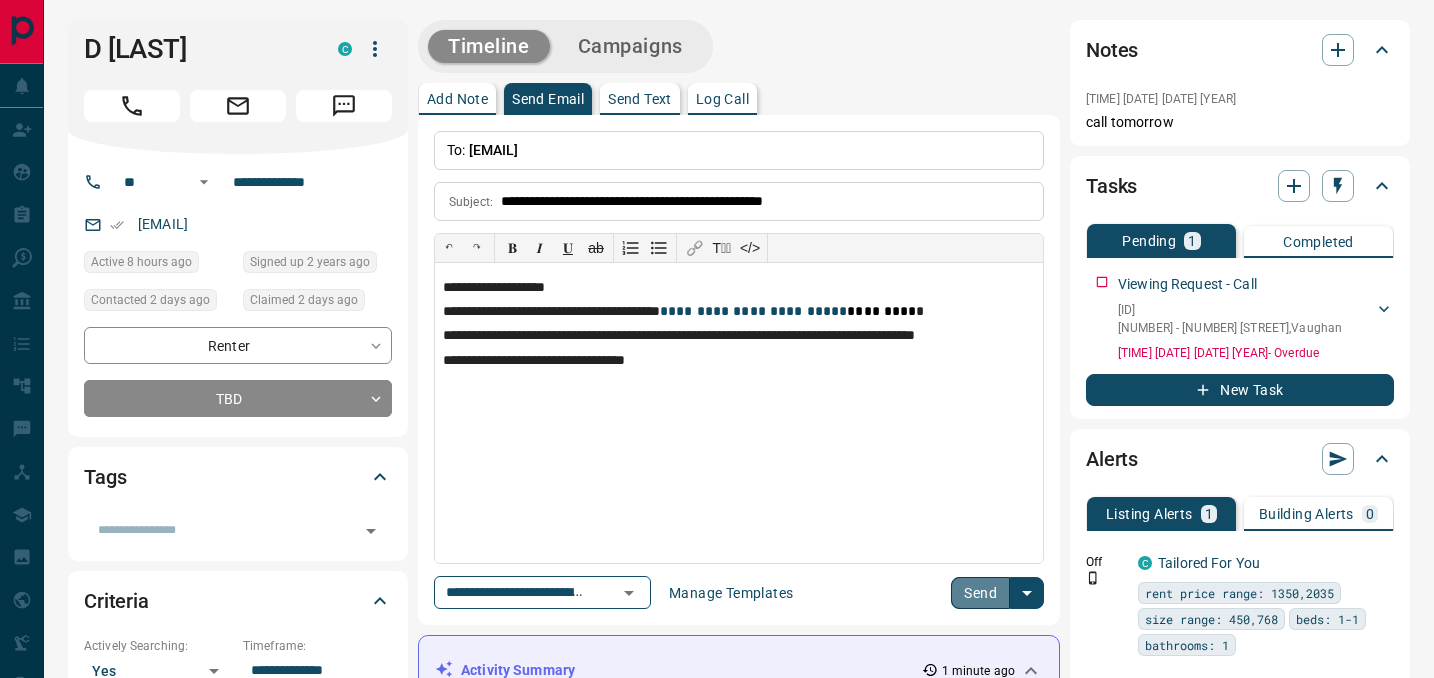 click on "Send" at bounding box center [980, 593] 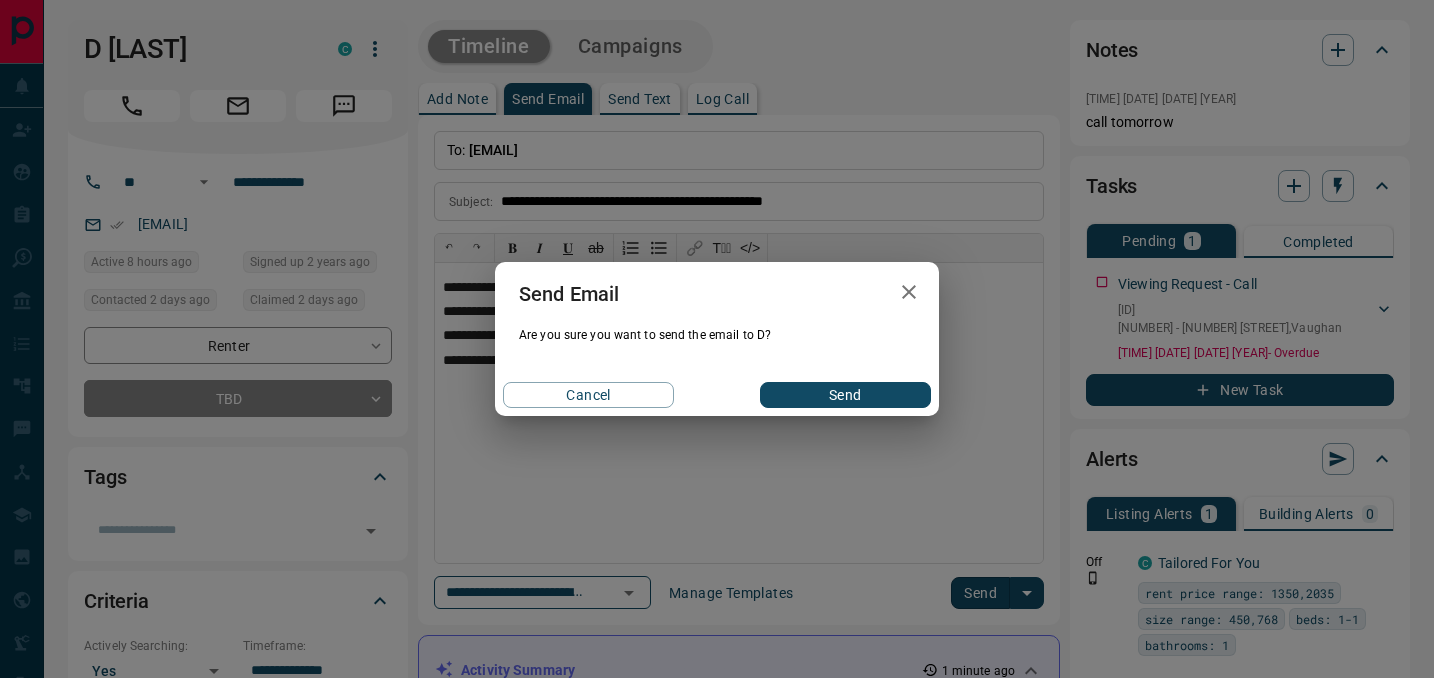 click on "Send" at bounding box center [845, 395] 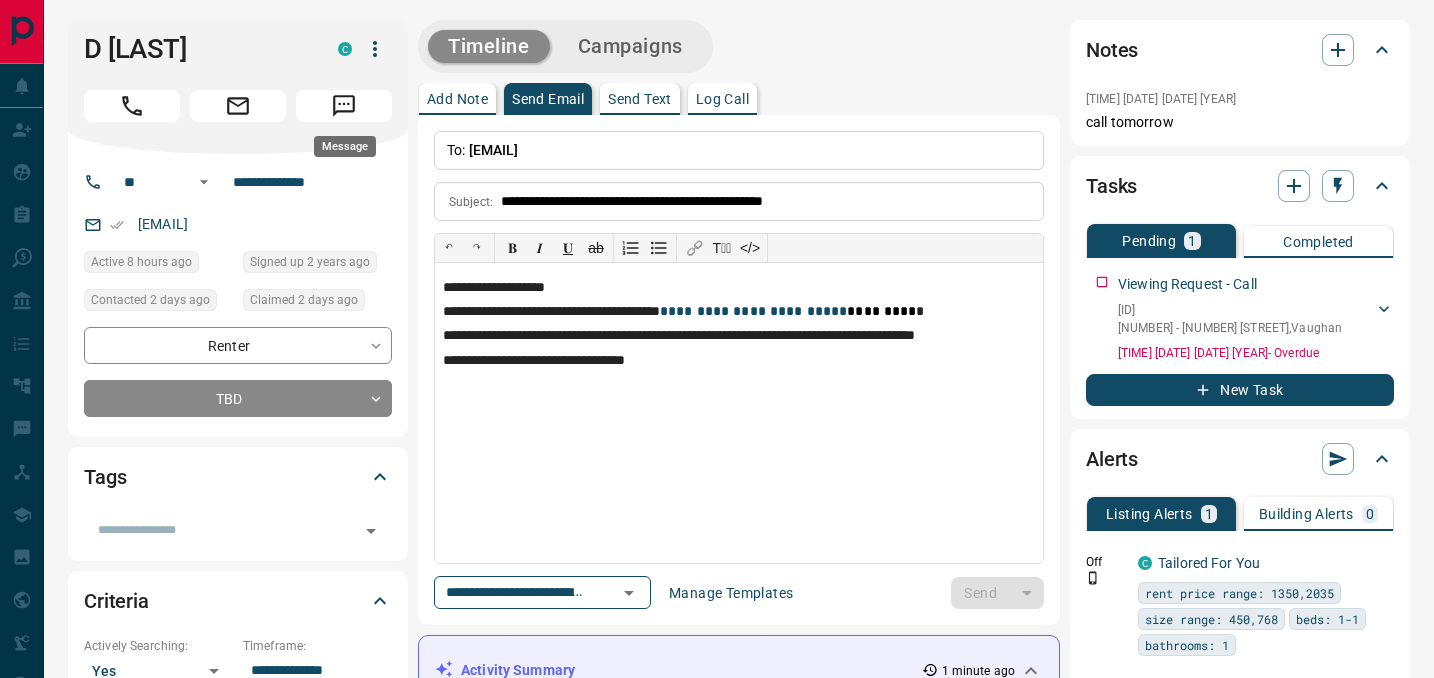type 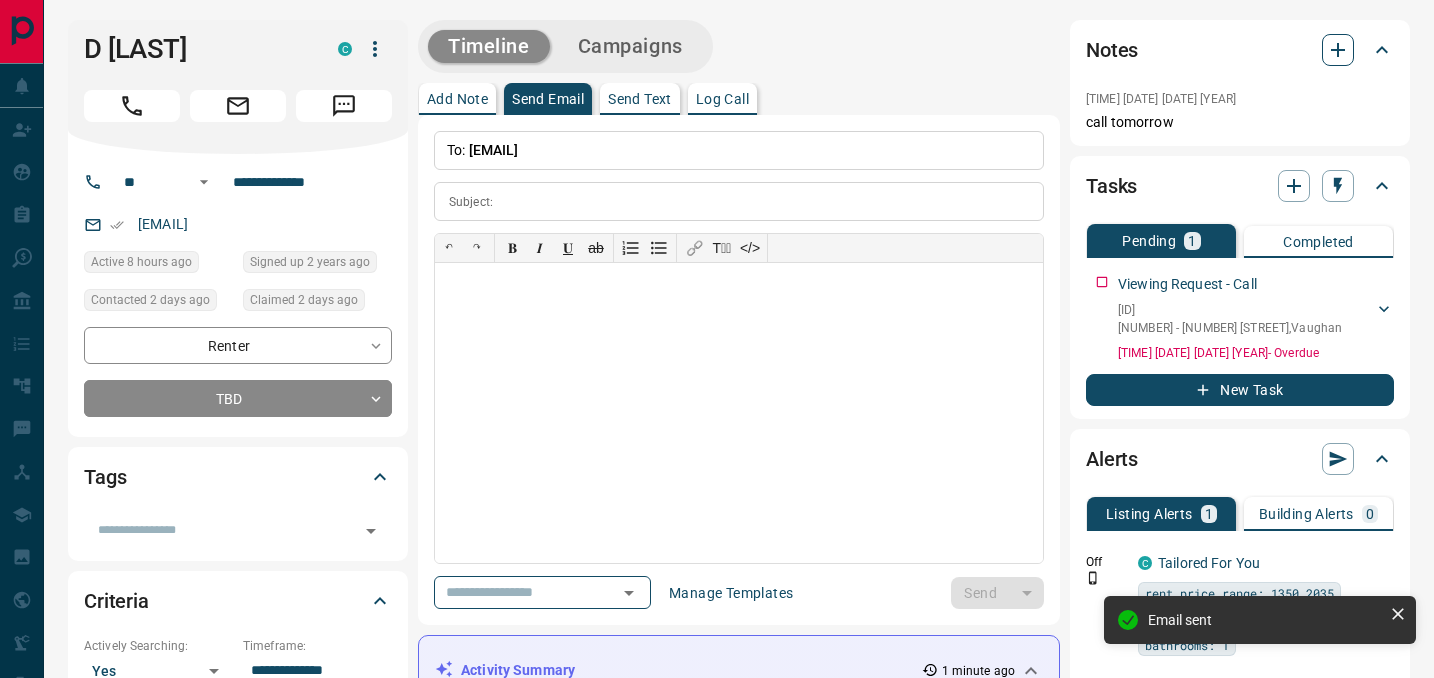 click 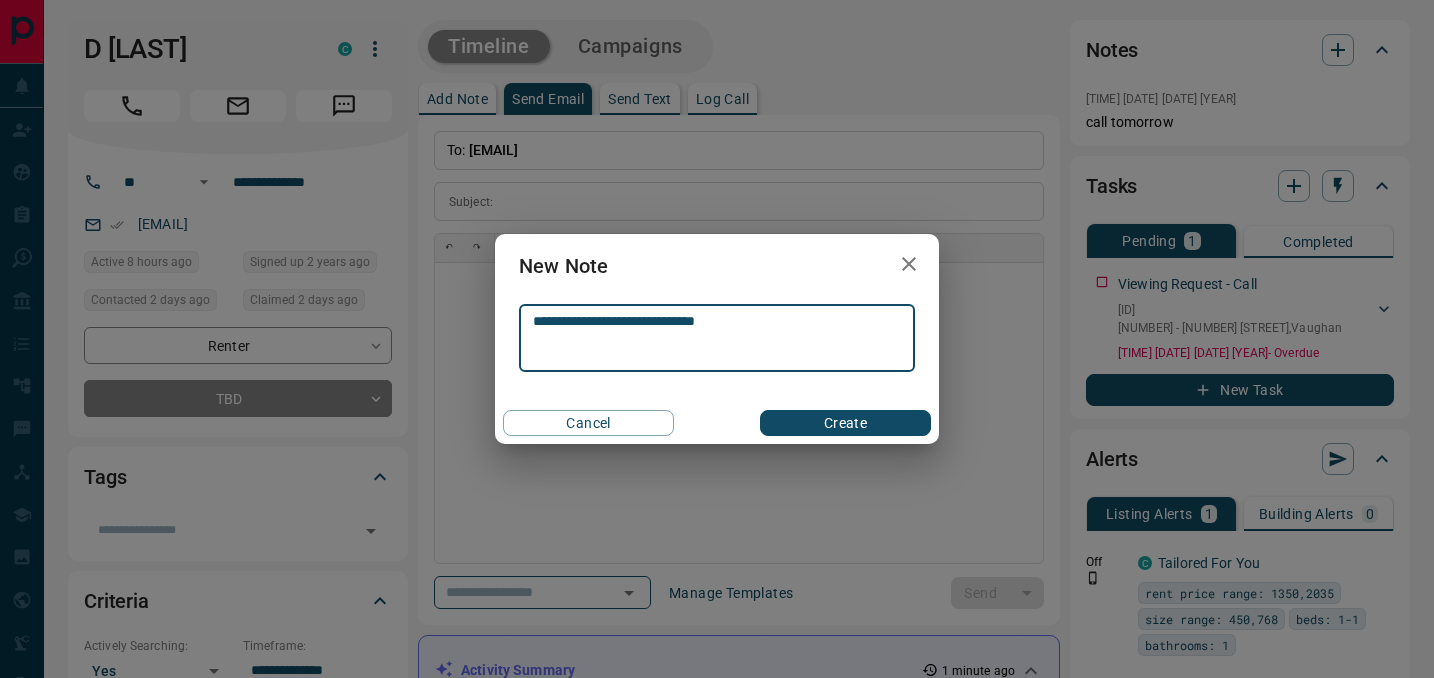 type on "**********" 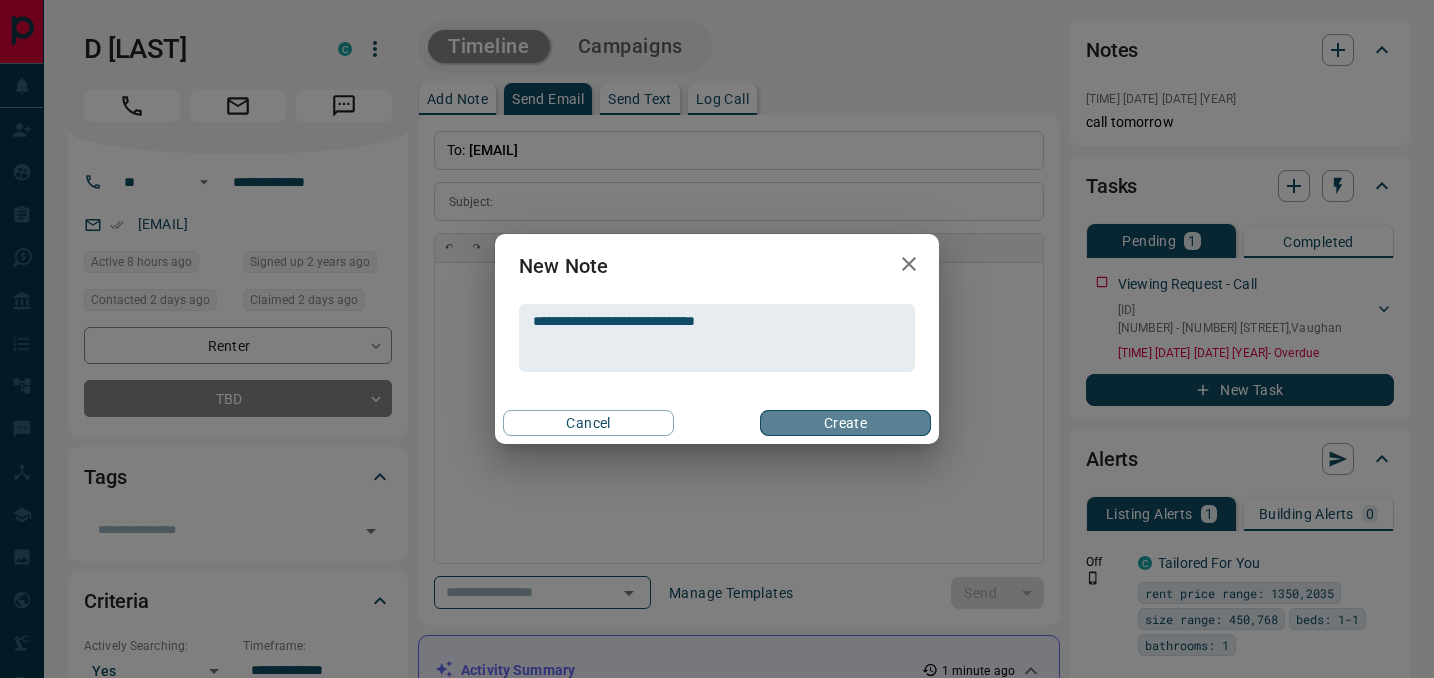 click on "Create" at bounding box center (845, 423) 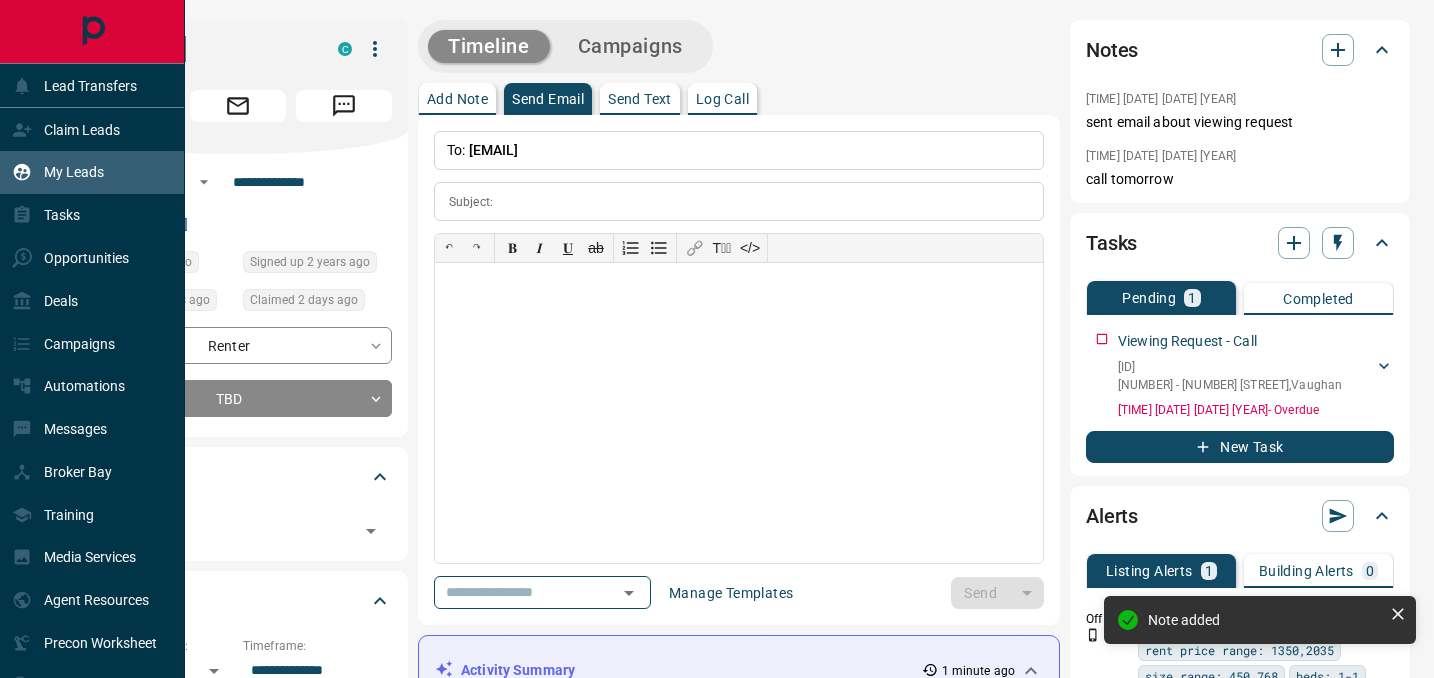 click on "My Leads" at bounding box center [74, 172] 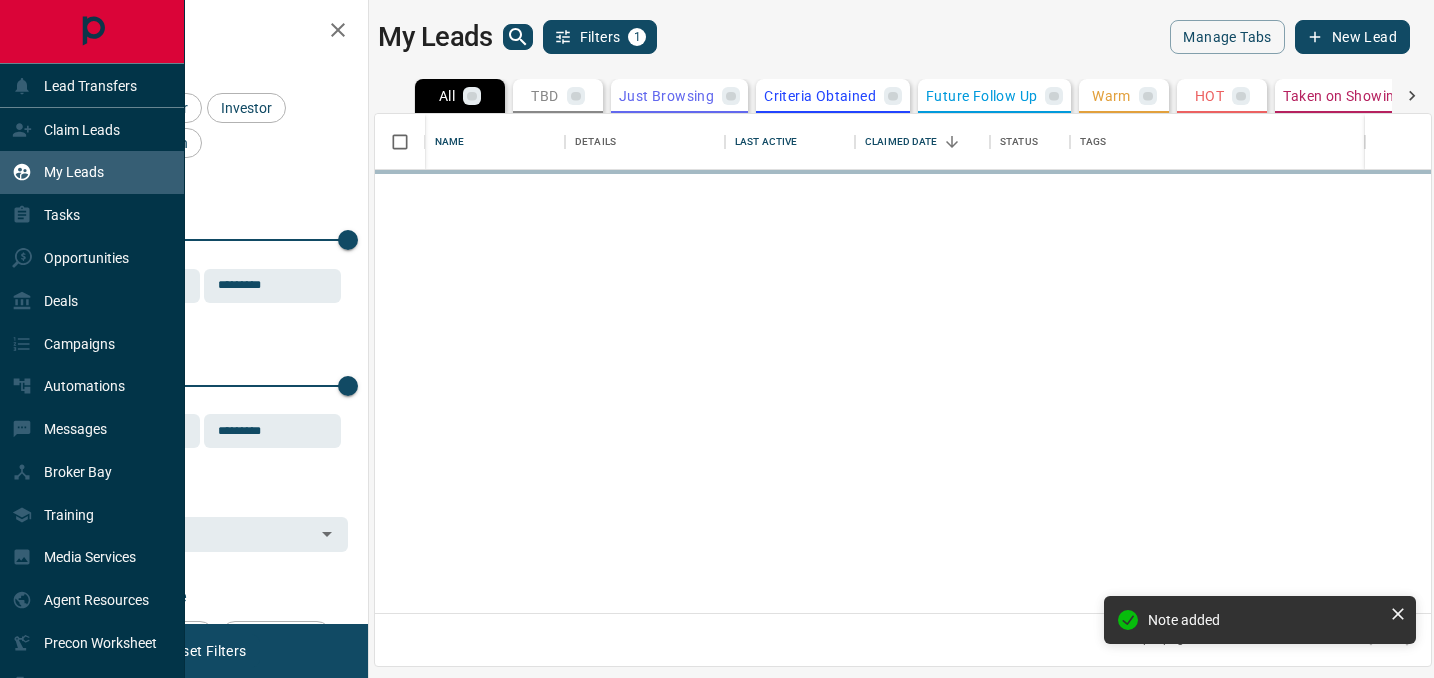 scroll, scrollTop: 1, scrollLeft: 1, axis: both 